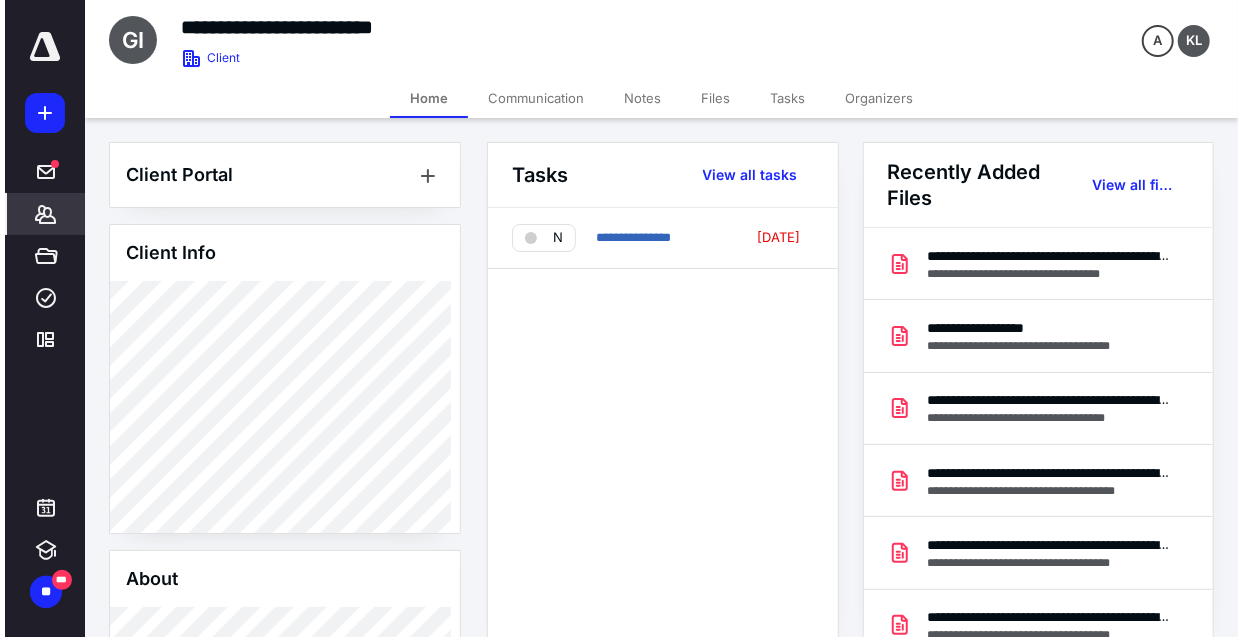scroll, scrollTop: 0, scrollLeft: 0, axis: both 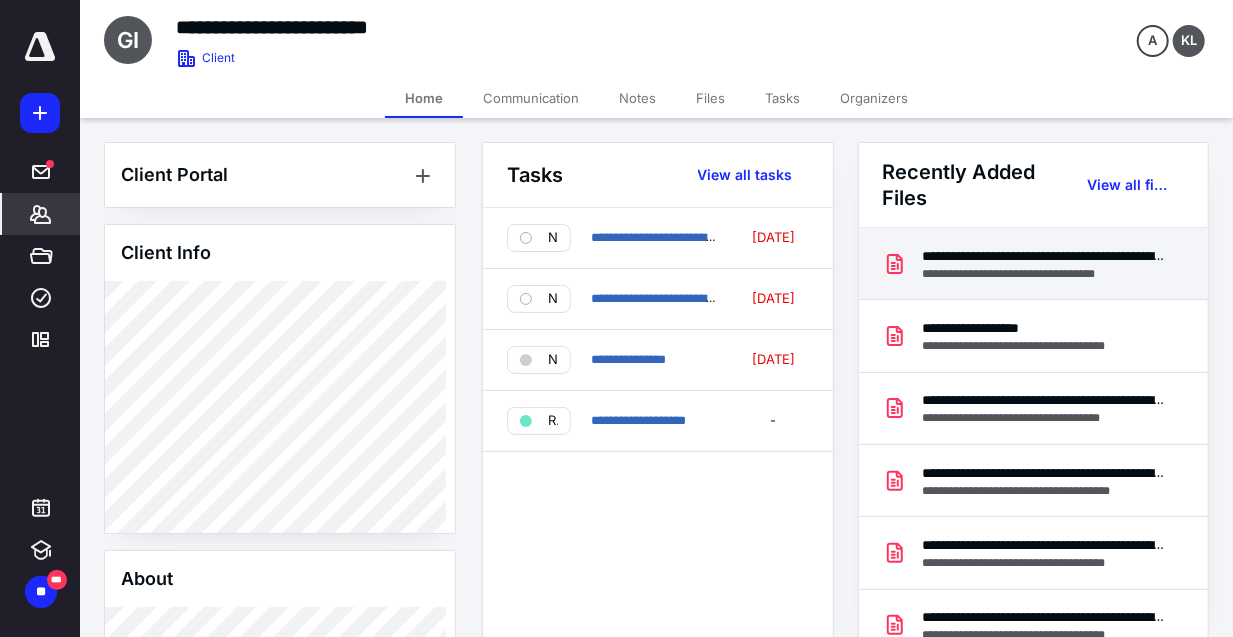 click on "**********" at bounding box center [1044, 256] 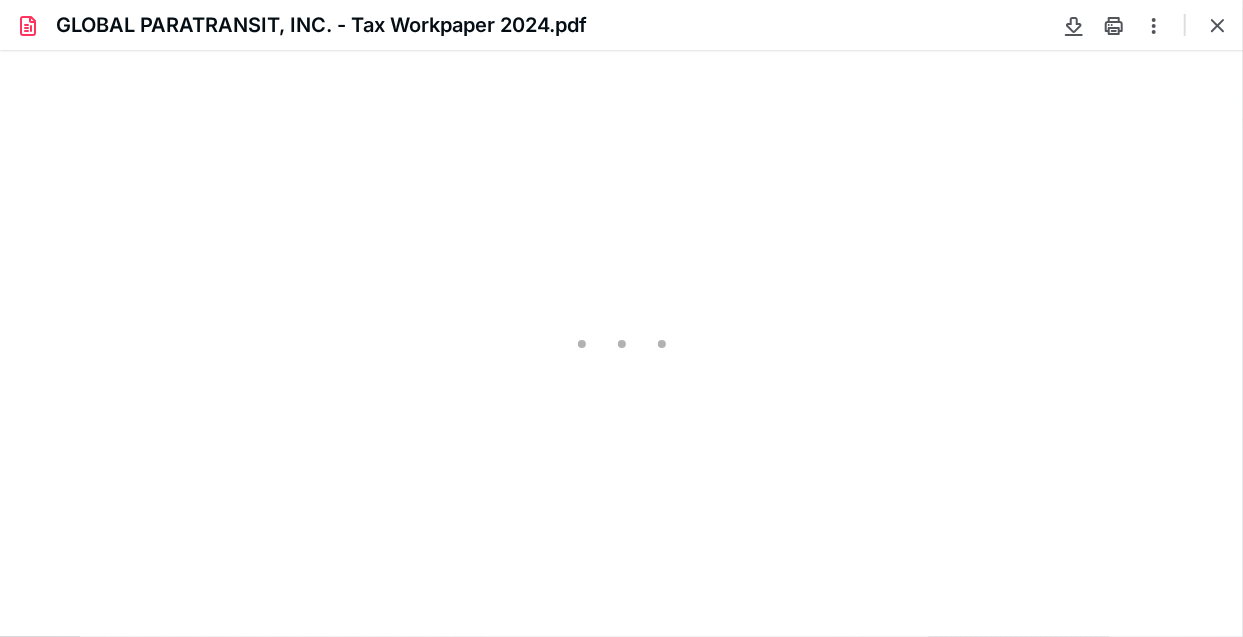 scroll, scrollTop: 0, scrollLeft: 0, axis: both 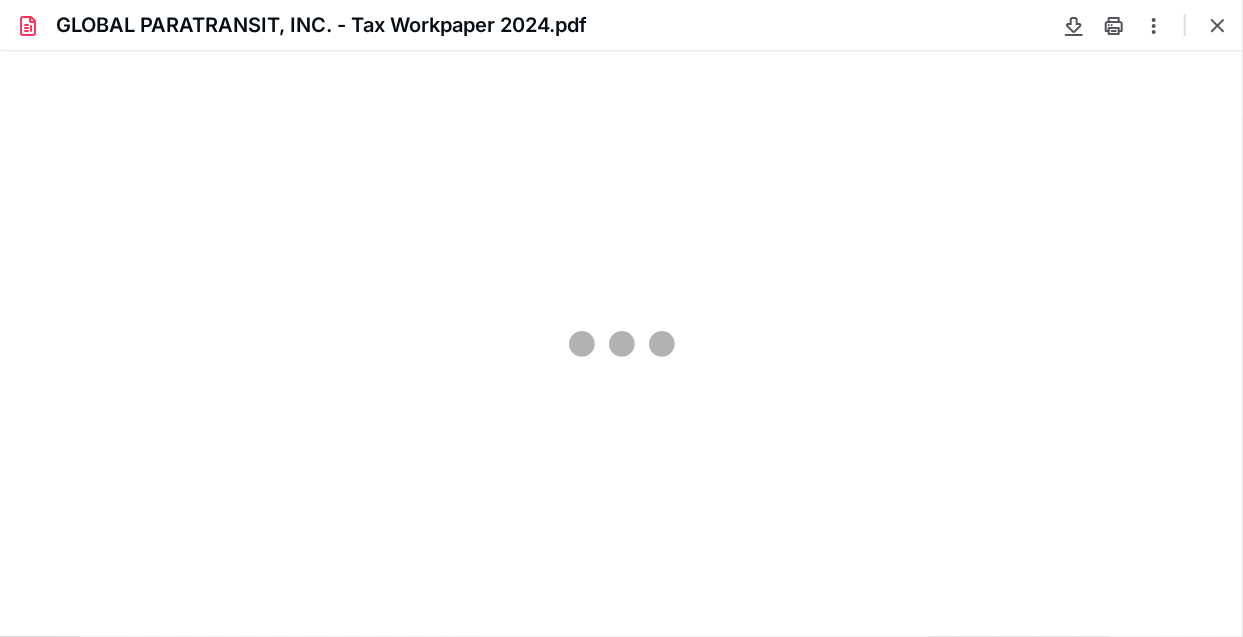 type on "70" 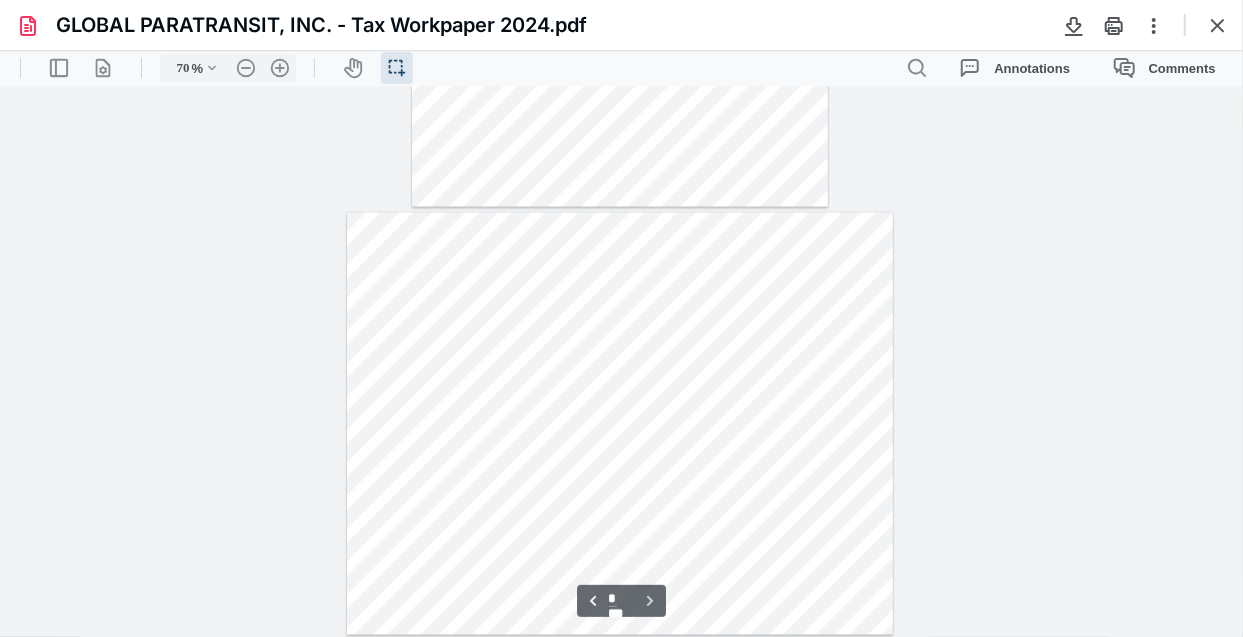 scroll, scrollTop: 1526, scrollLeft: 0, axis: vertical 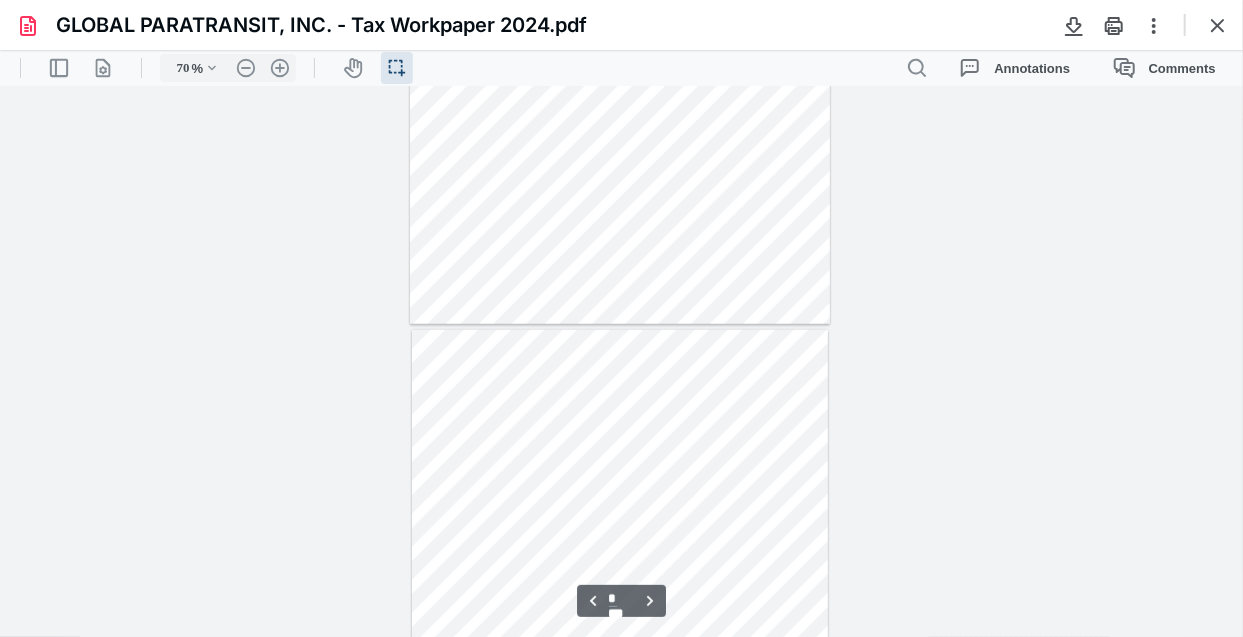 type on "*" 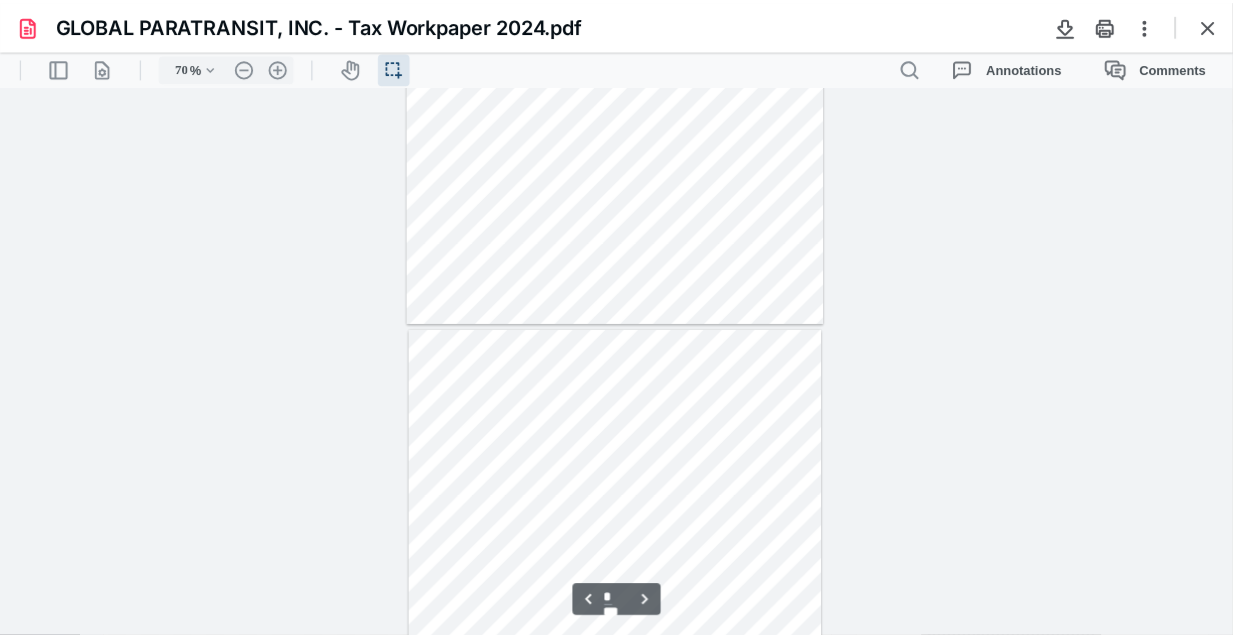 scroll, scrollTop: 660, scrollLeft: 0, axis: vertical 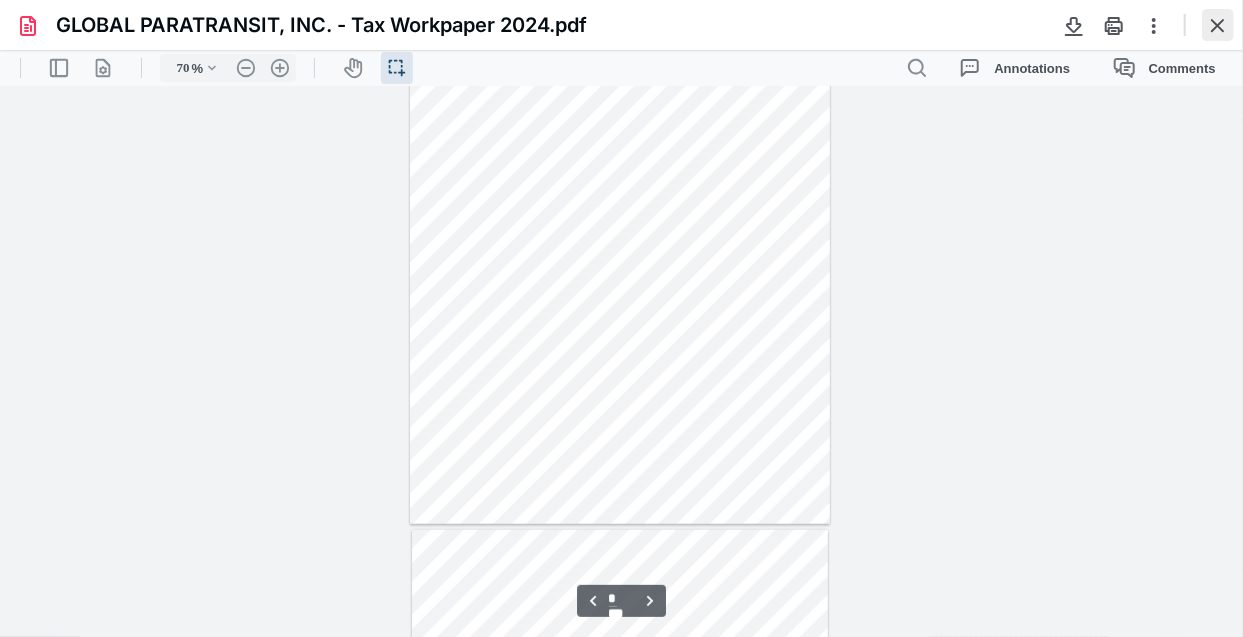 click at bounding box center (1218, 25) 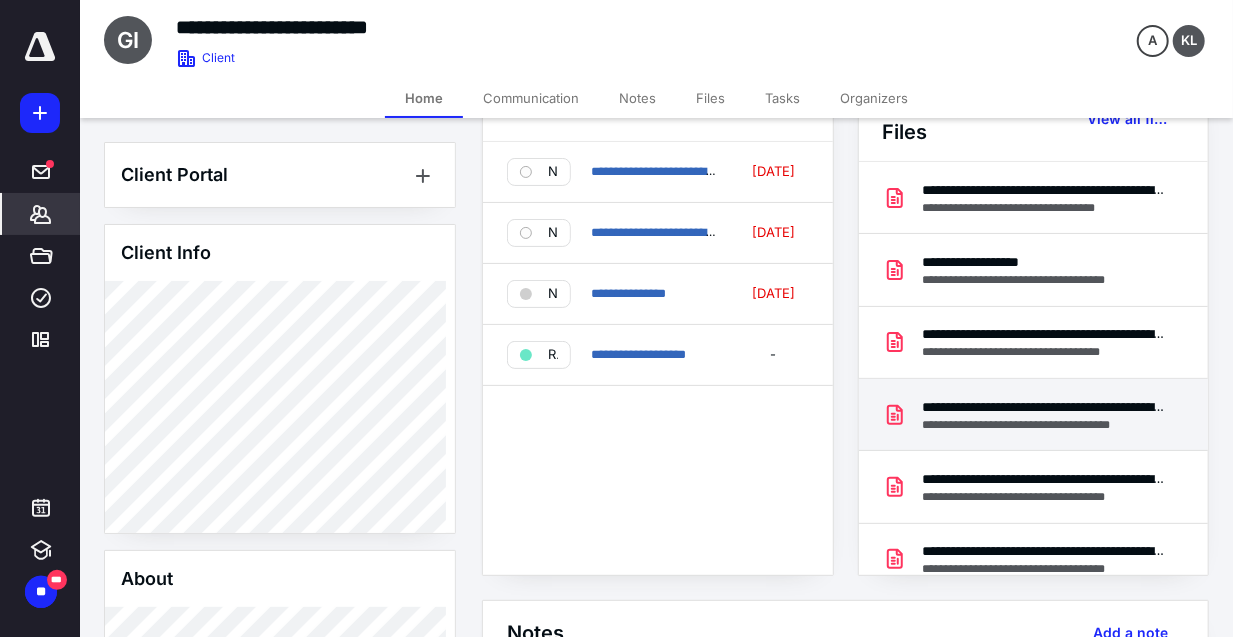 scroll, scrollTop: 133, scrollLeft: 0, axis: vertical 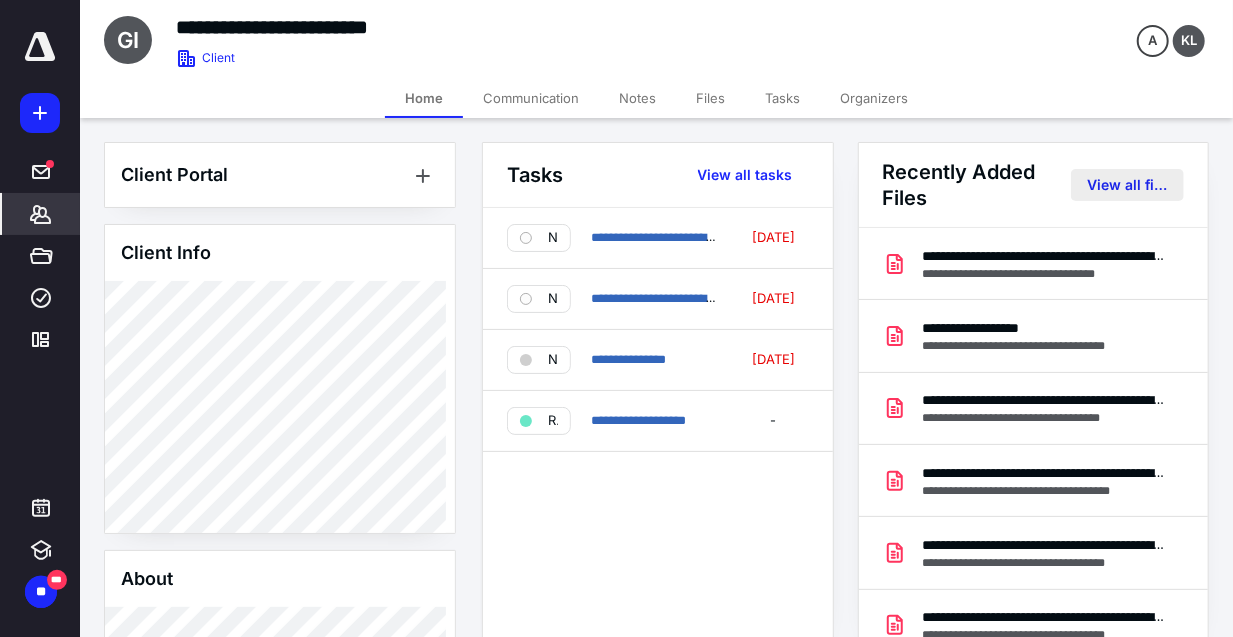 click on "View all files" at bounding box center (1127, 185) 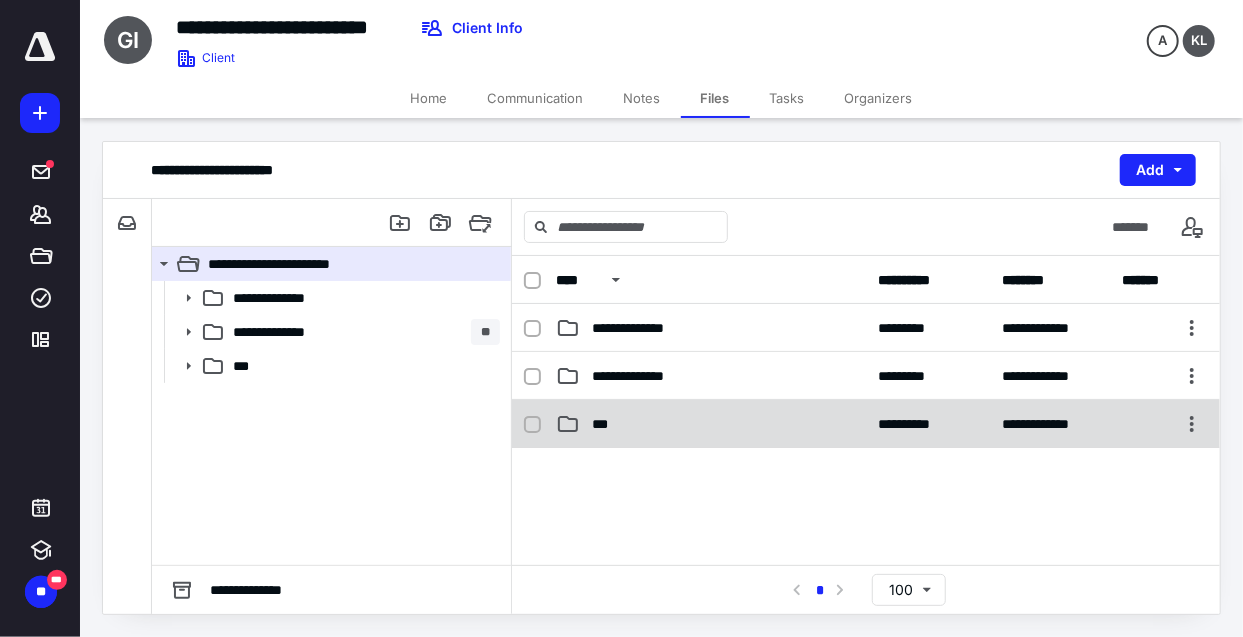 click on "***" at bounding box center (711, 424) 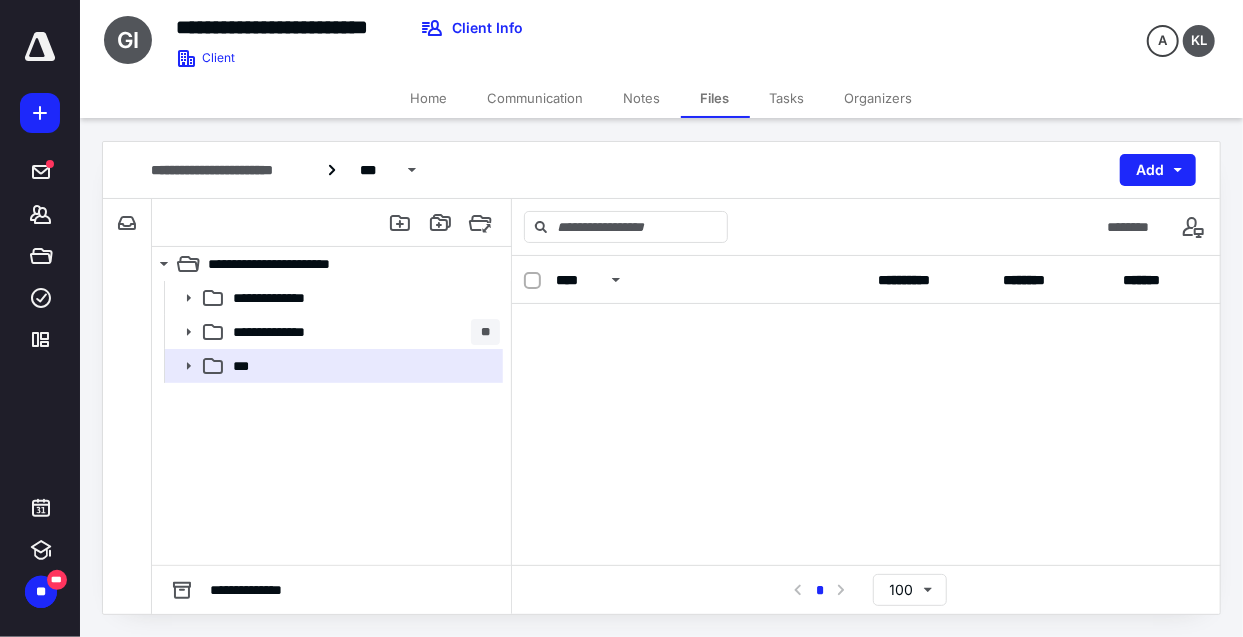 scroll, scrollTop: 485, scrollLeft: 0, axis: vertical 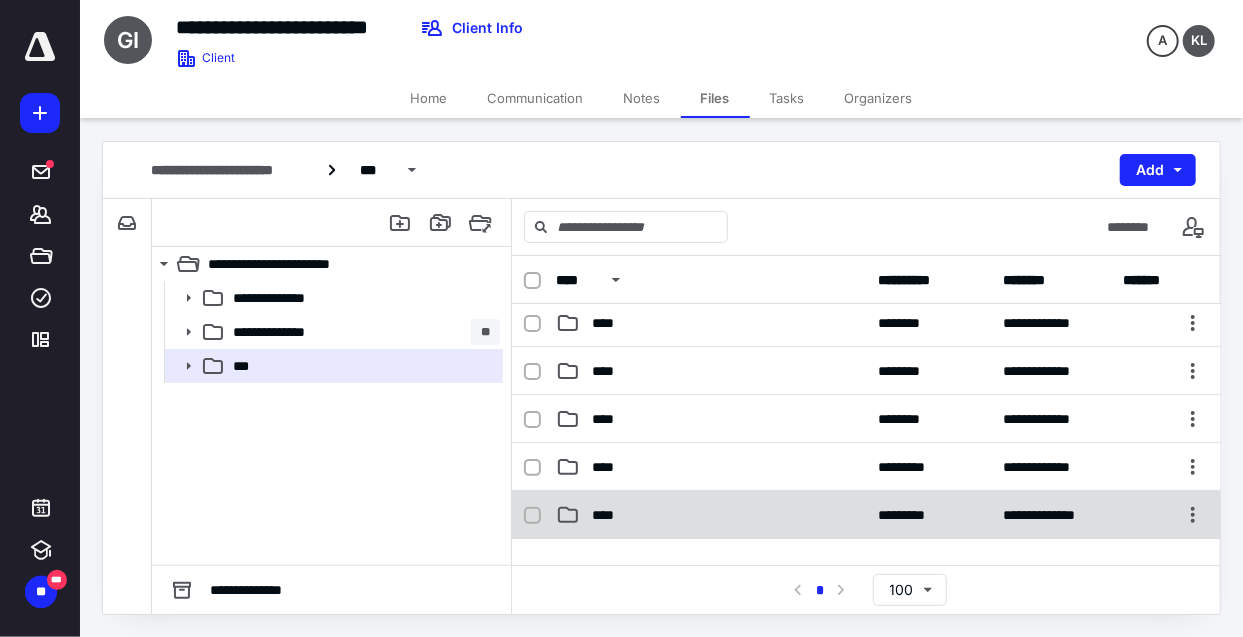 click on "****" at bounding box center (711, 515) 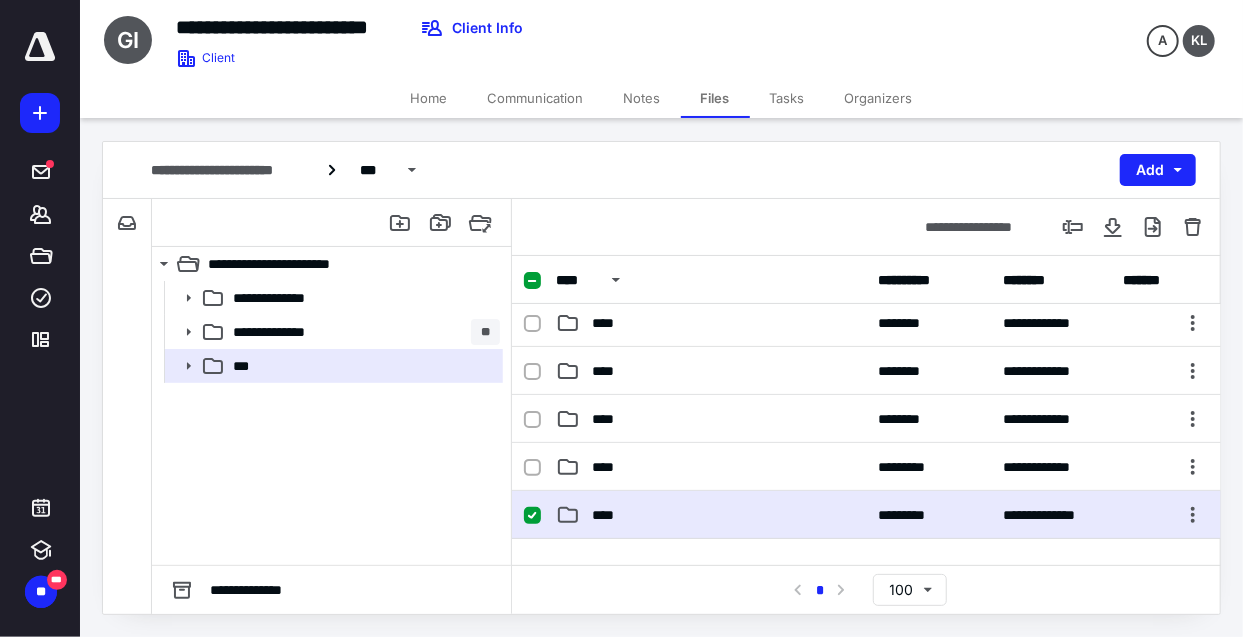click on "****" at bounding box center (711, 515) 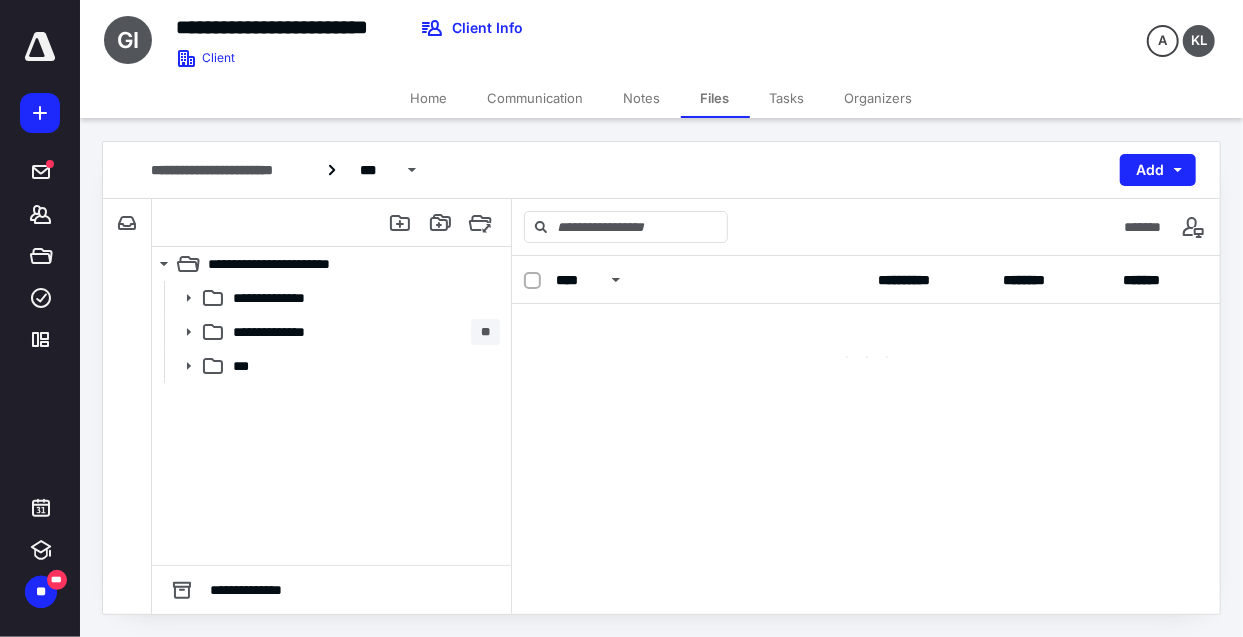 scroll, scrollTop: 0, scrollLeft: 0, axis: both 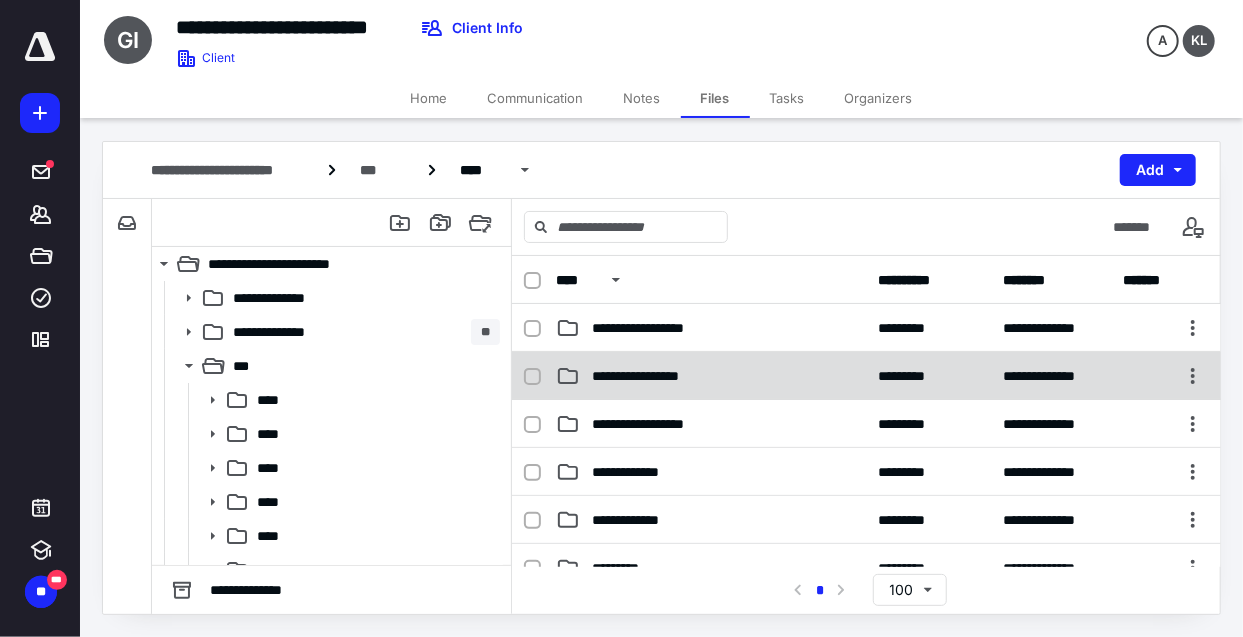 click on "**********" at bounding box center [711, 376] 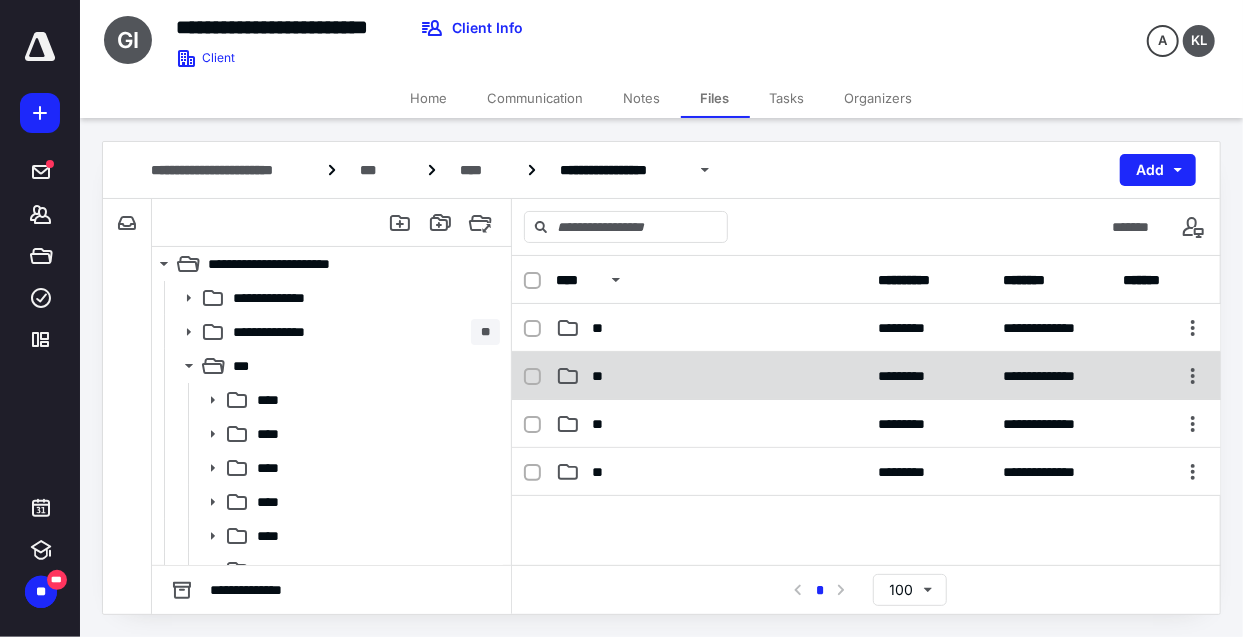 click on "**" at bounding box center (711, 376) 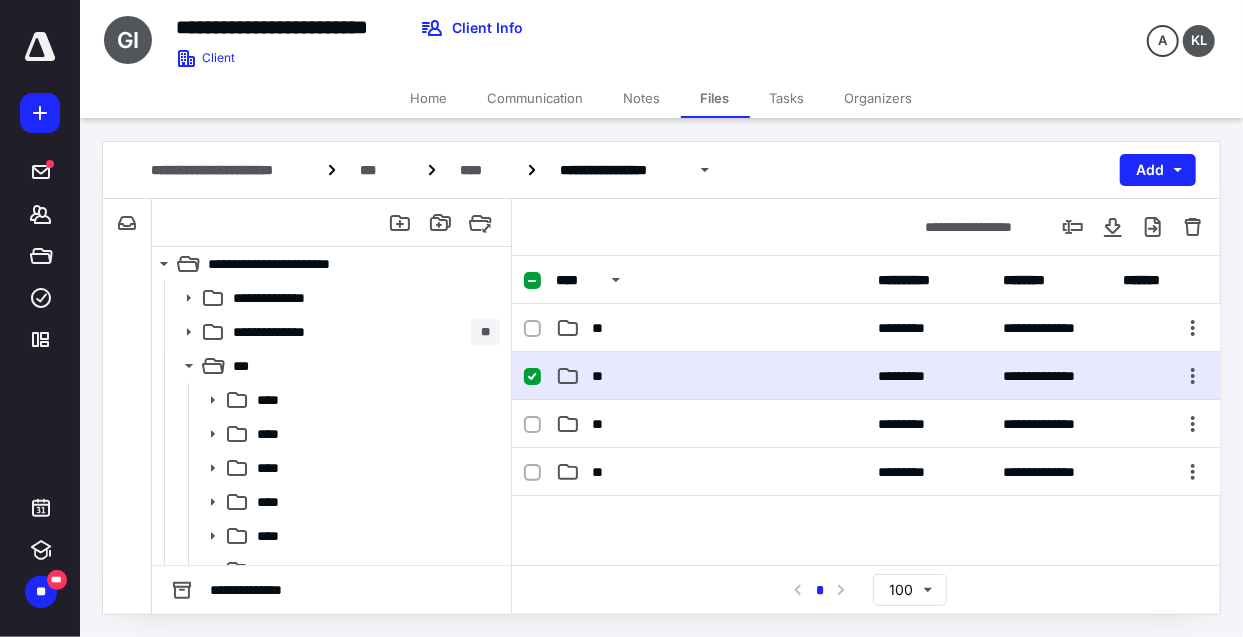 click on "**" at bounding box center [711, 376] 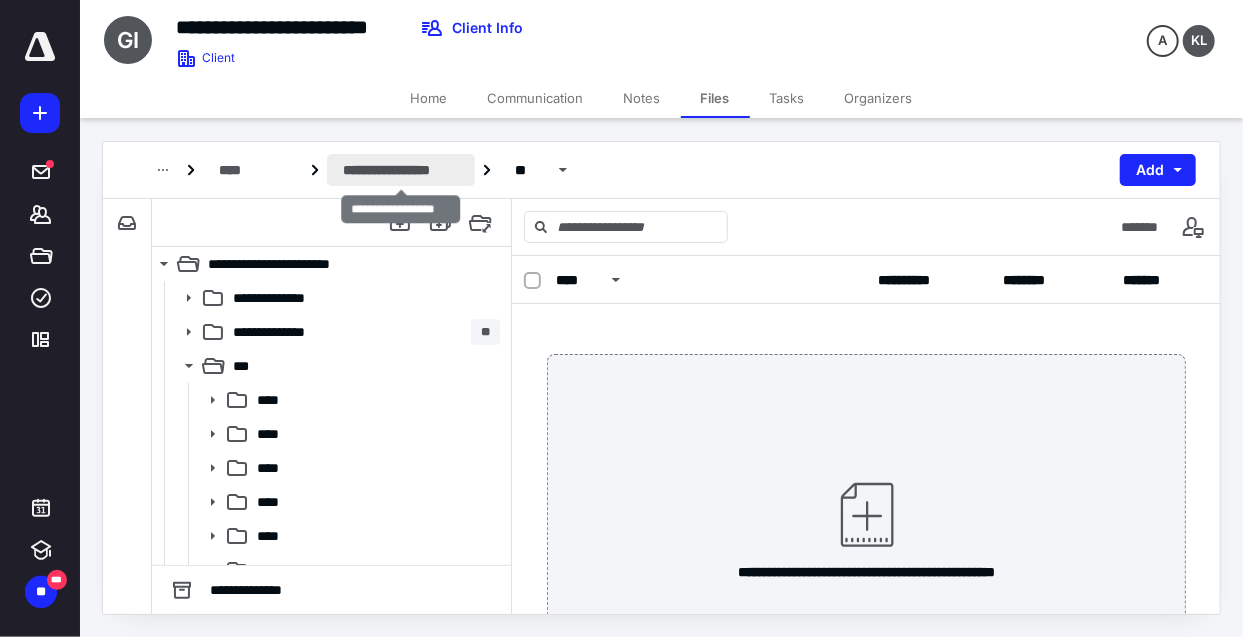 click on "**********" at bounding box center (401, 170) 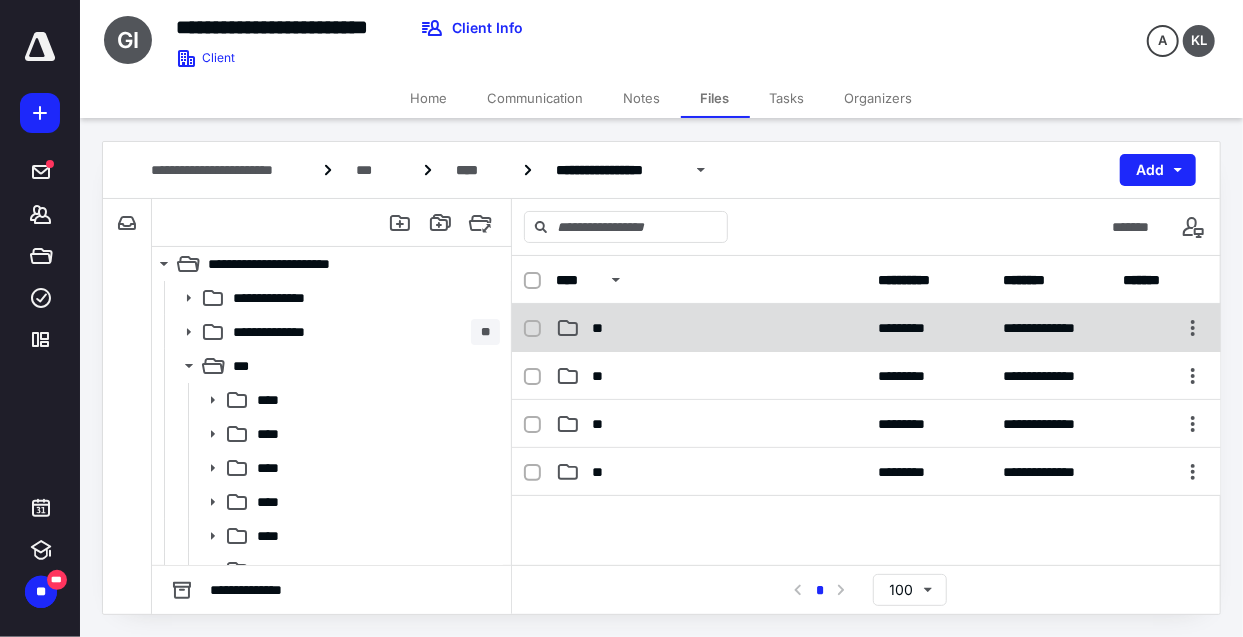 click on "**" at bounding box center (711, 328) 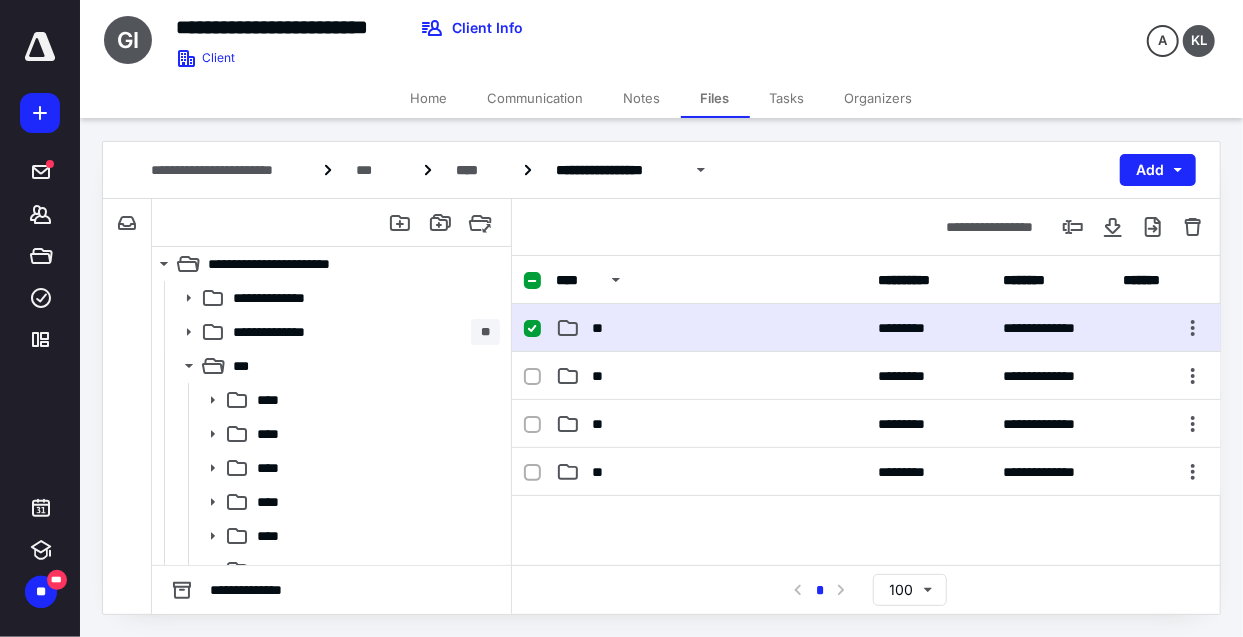 checkbox on "true" 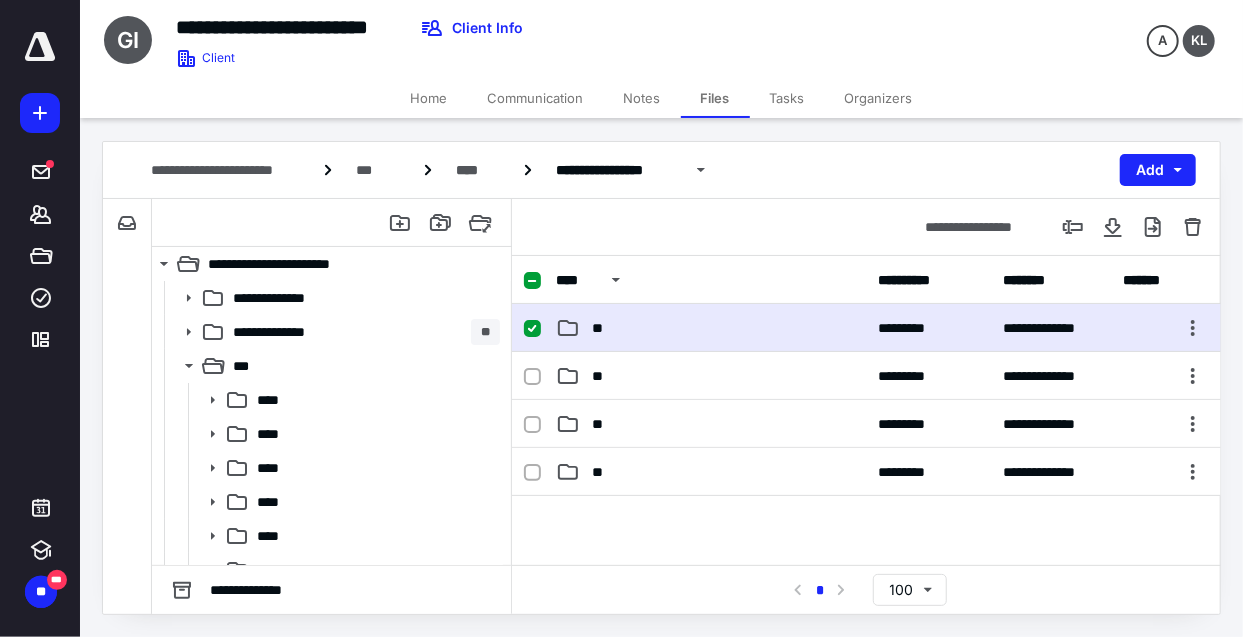 click on "**" at bounding box center [711, 328] 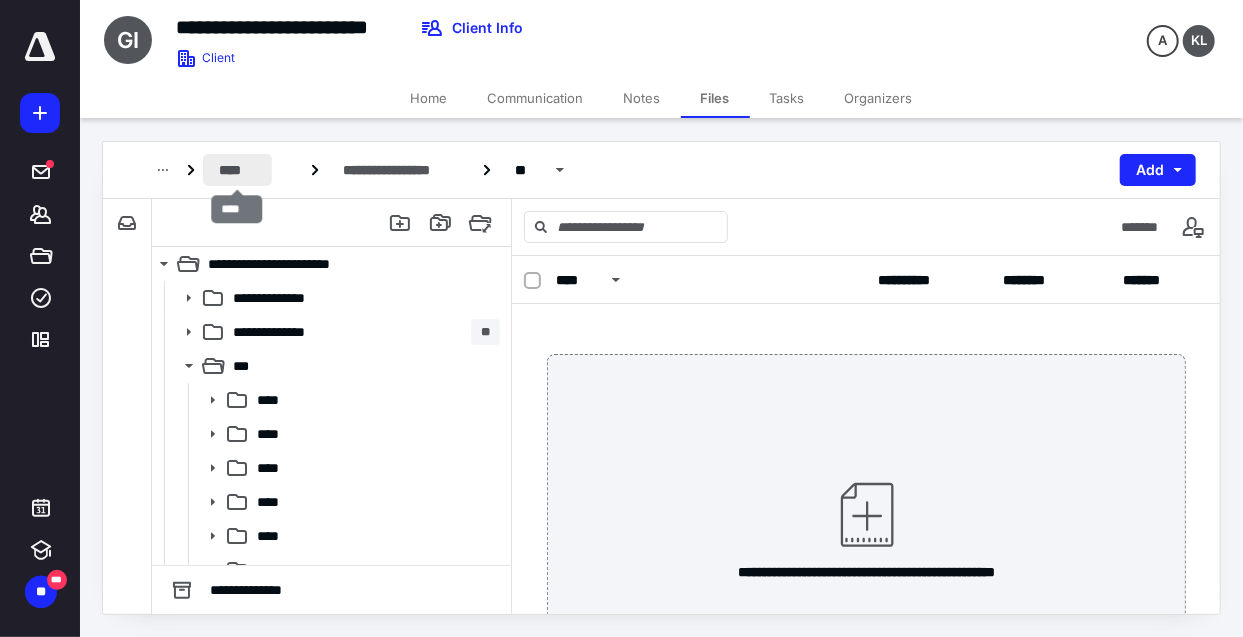 click on "****" at bounding box center [237, 170] 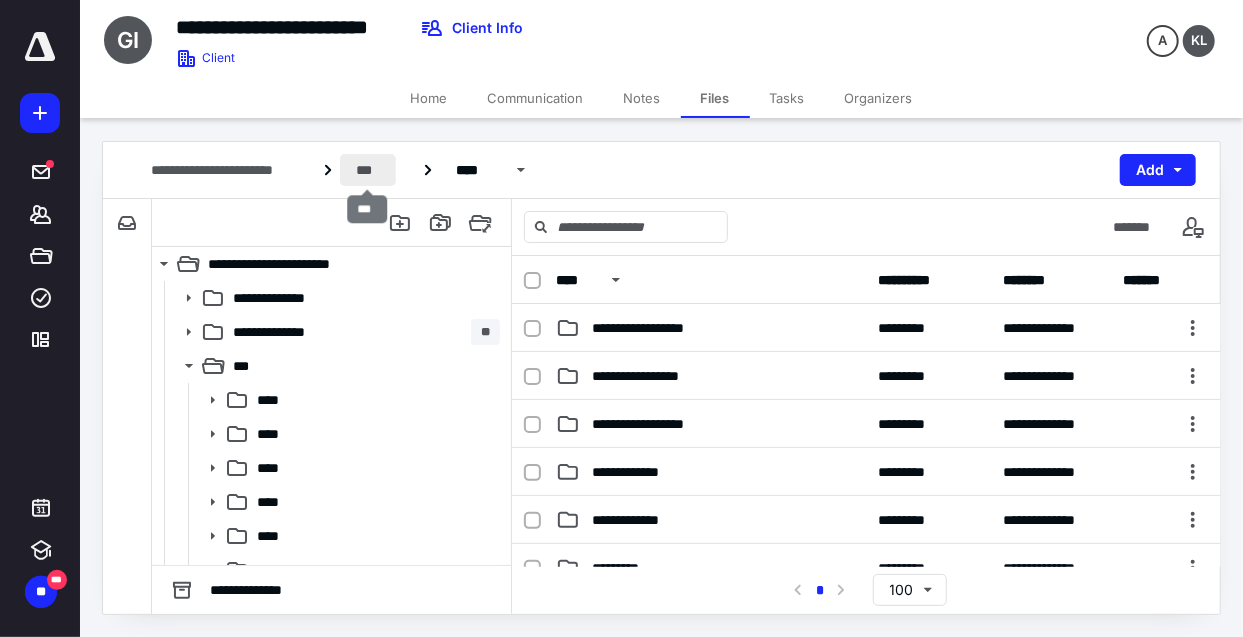 click on "***" at bounding box center (368, 170) 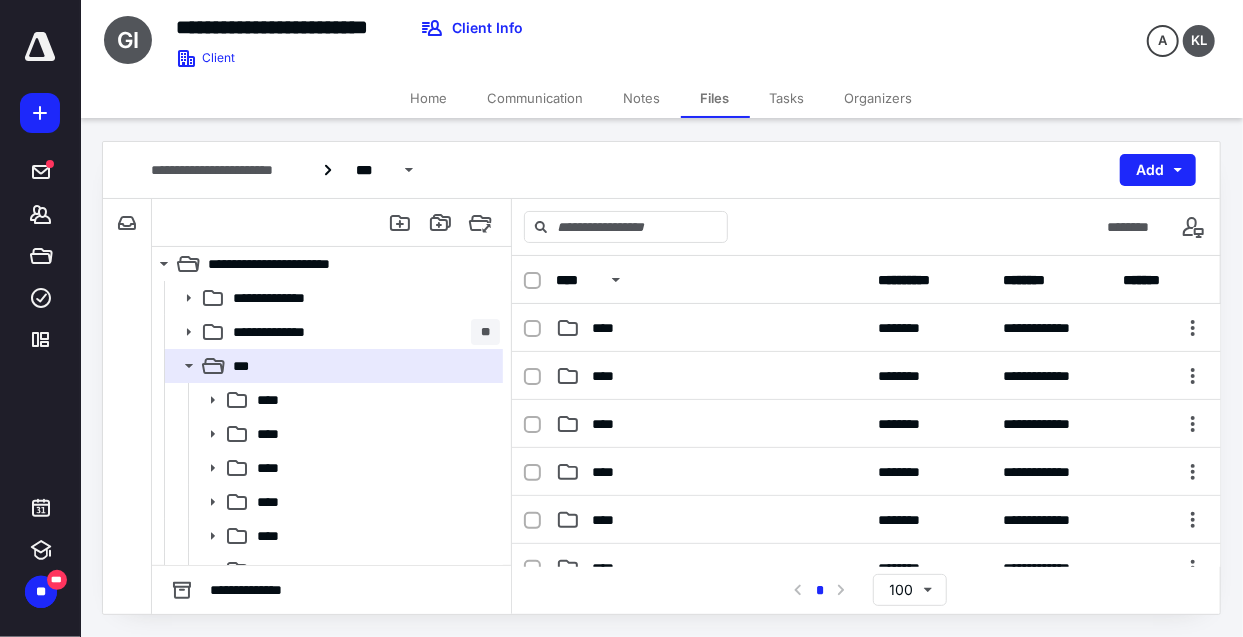 scroll, scrollTop: 466, scrollLeft: 0, axis: vertical 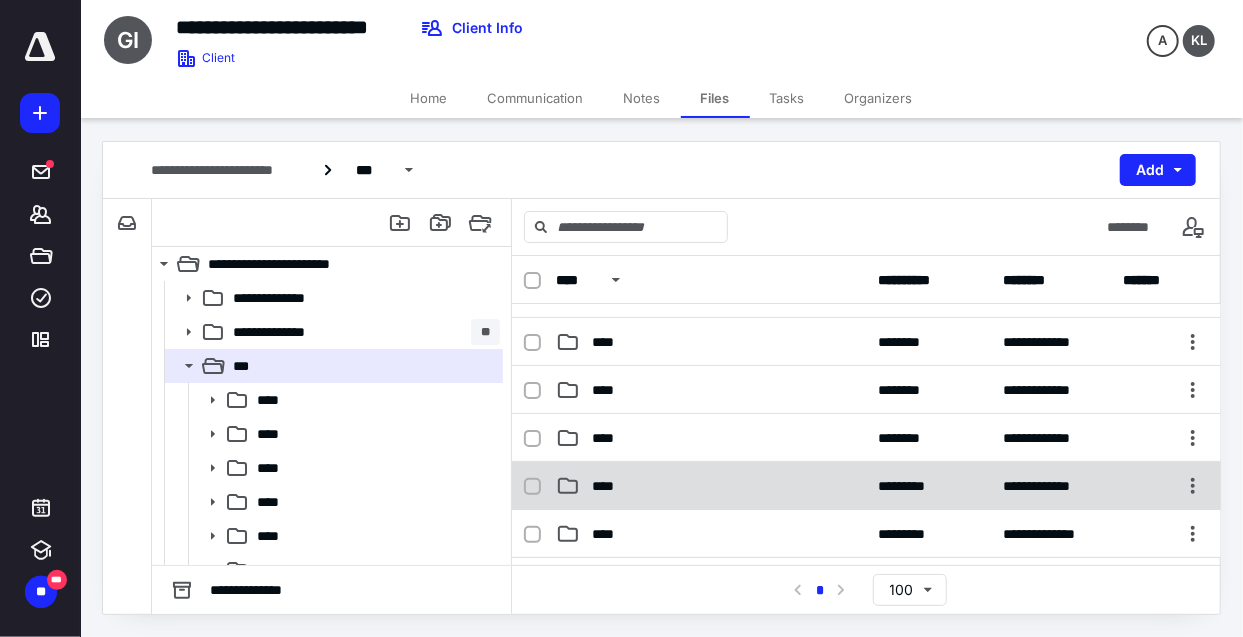 click on "****" at bounding box center (711, 486) 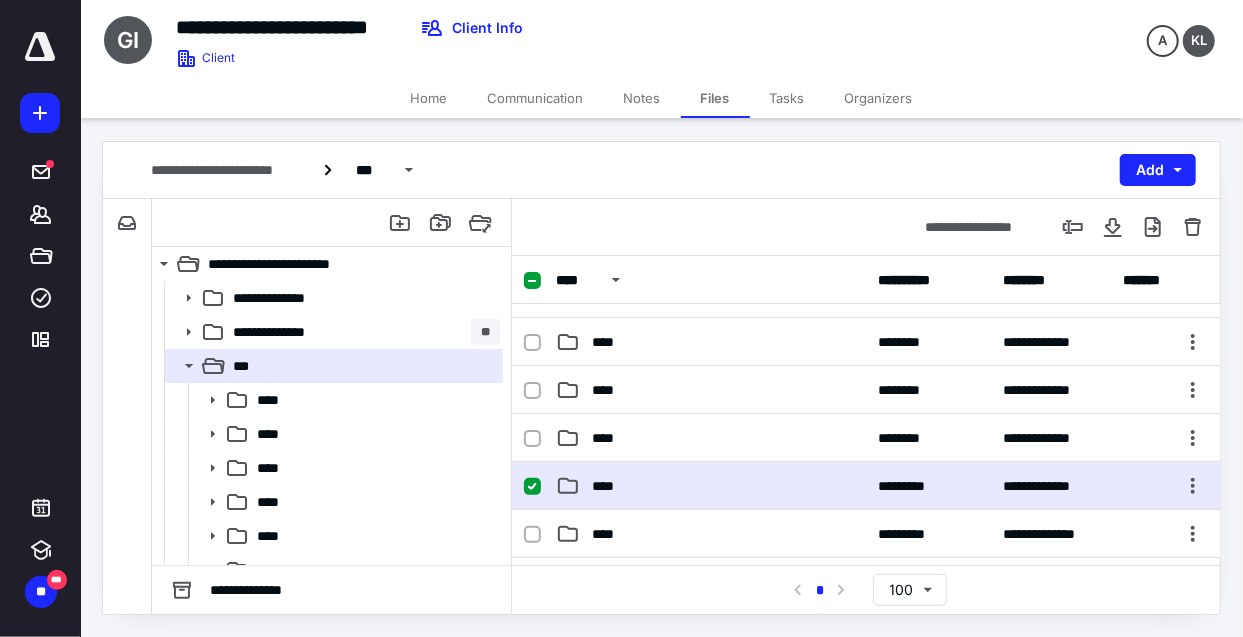 click on "****" at bounding box center (711, 486) 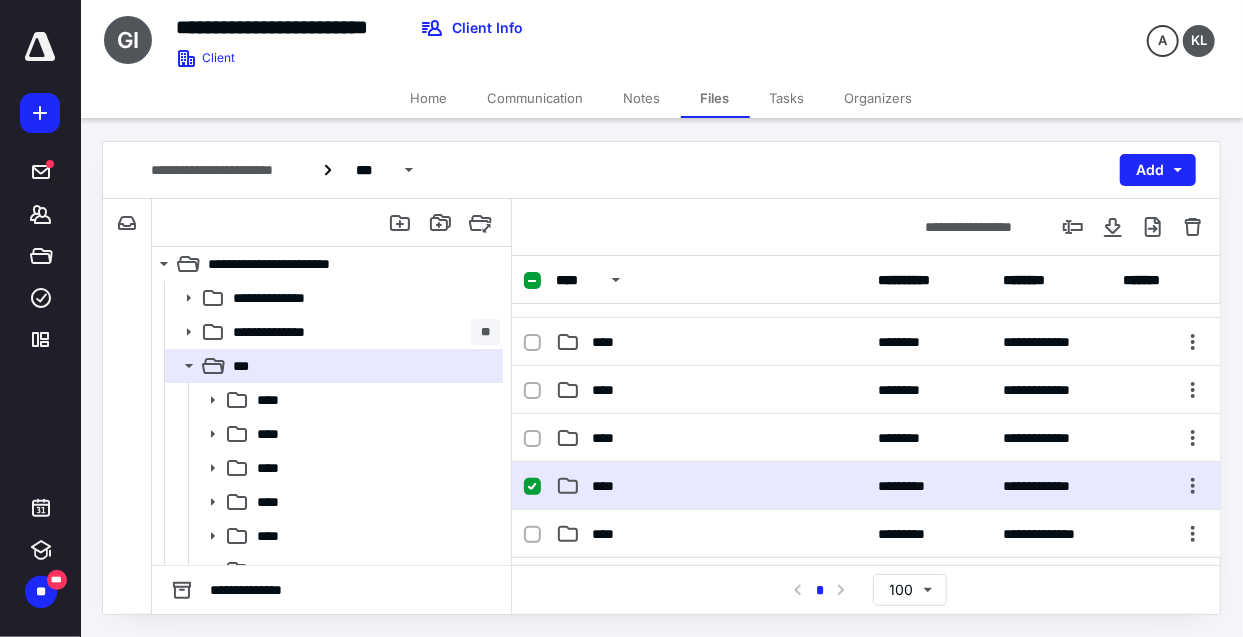 scroll, scrollTop: 0, scrollLeft: 0, axis: both 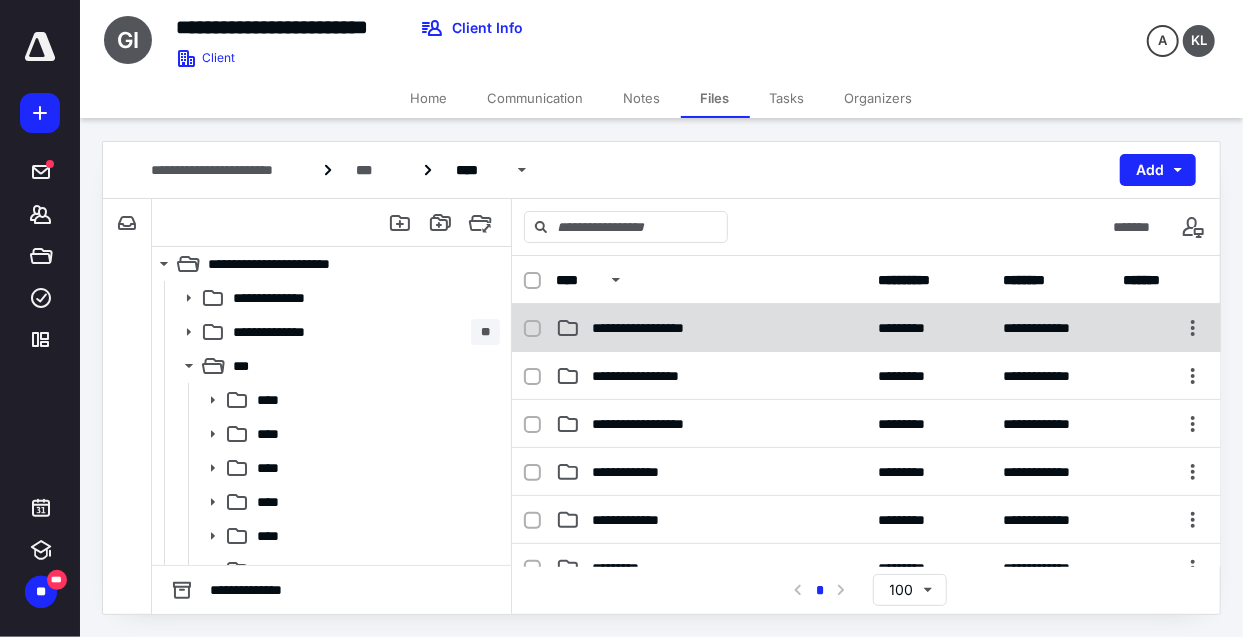 click on "**********" at bounding box center (711, 328) 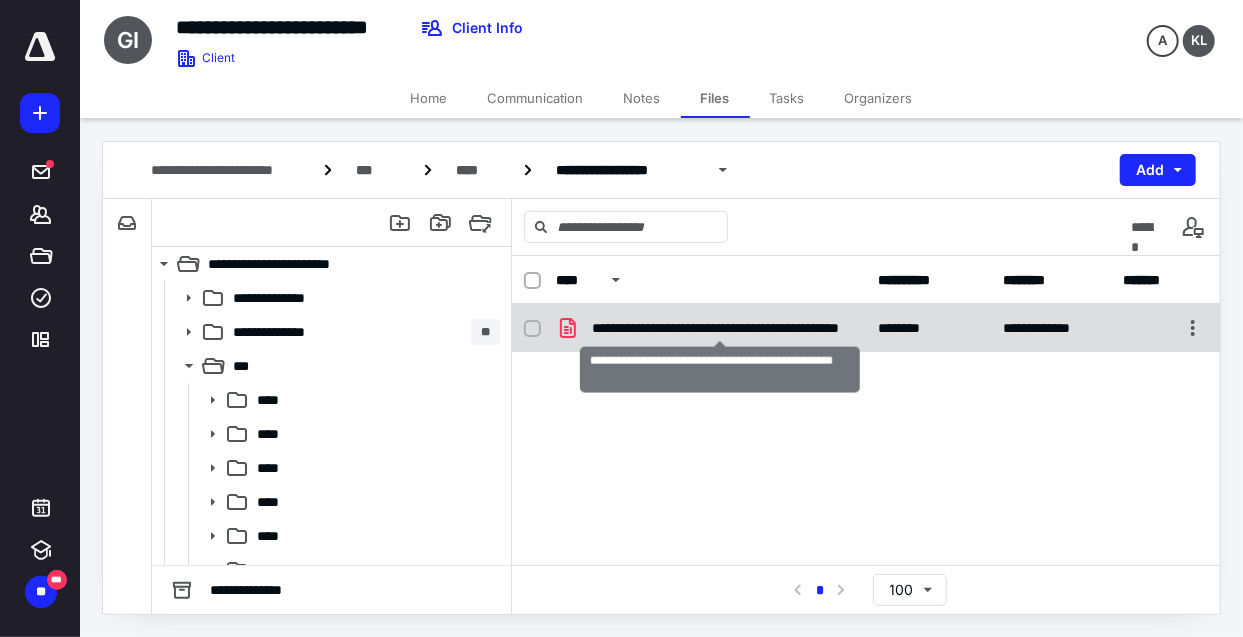 click on "**********" at bounding box center (721, 328) 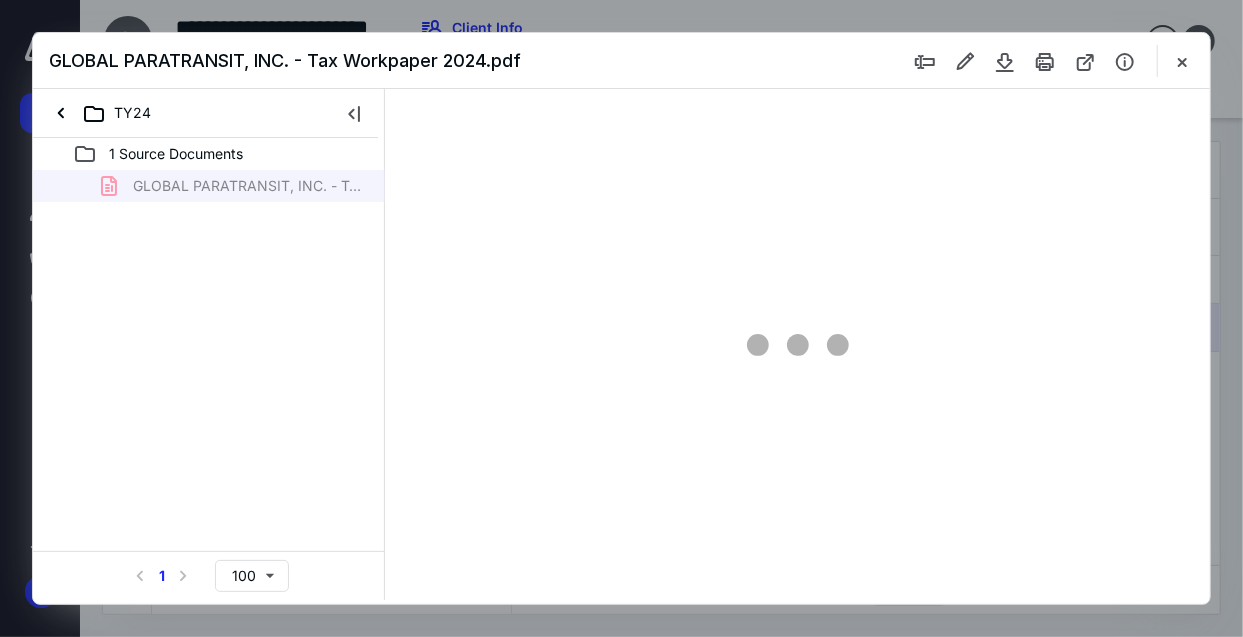 scroll, scrollTop: 0, scrollLeft: 0, axis: both 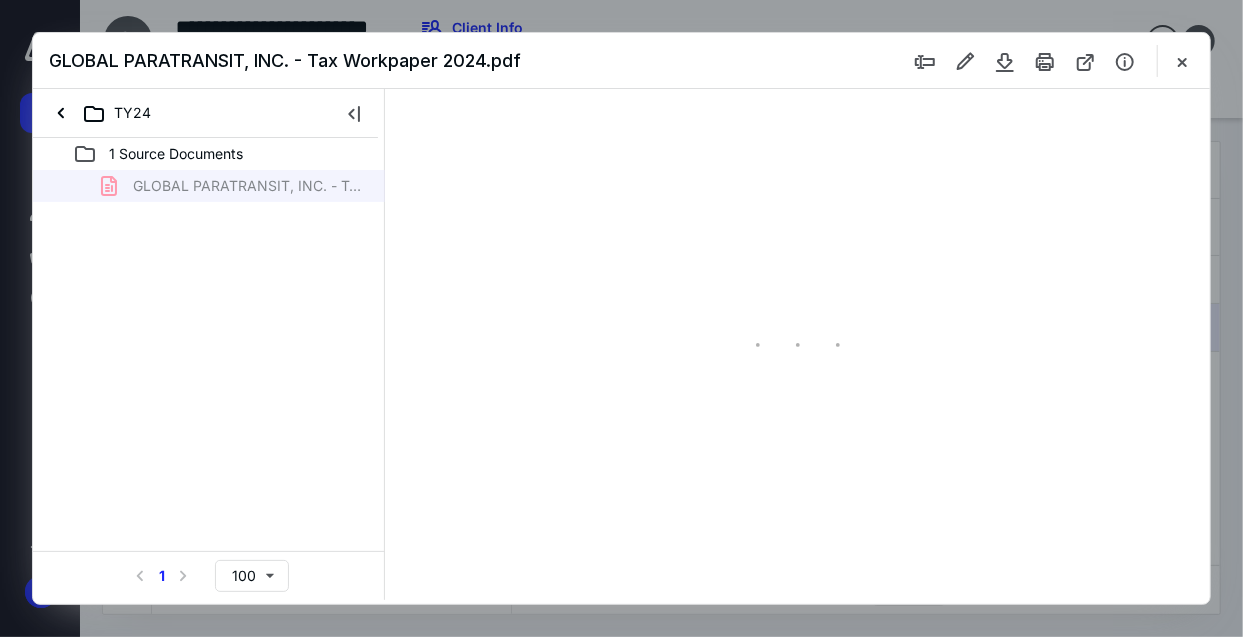 type on "52" 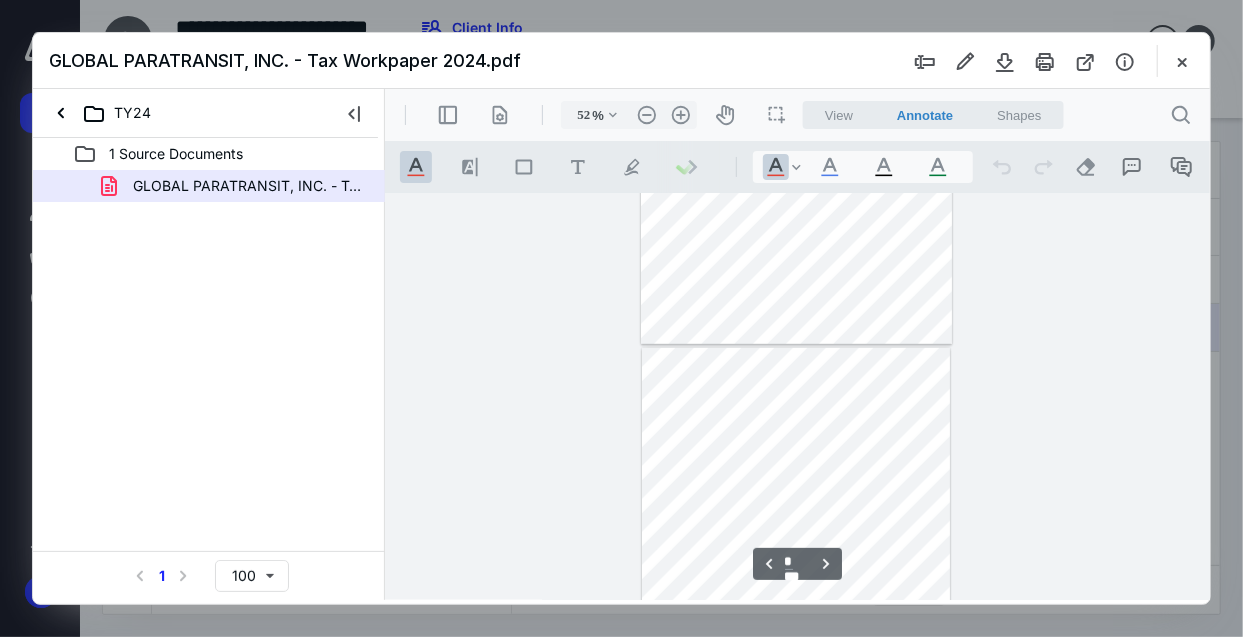 scroll, scrollTop: 260, scrollLeft: 0, axis: vertical 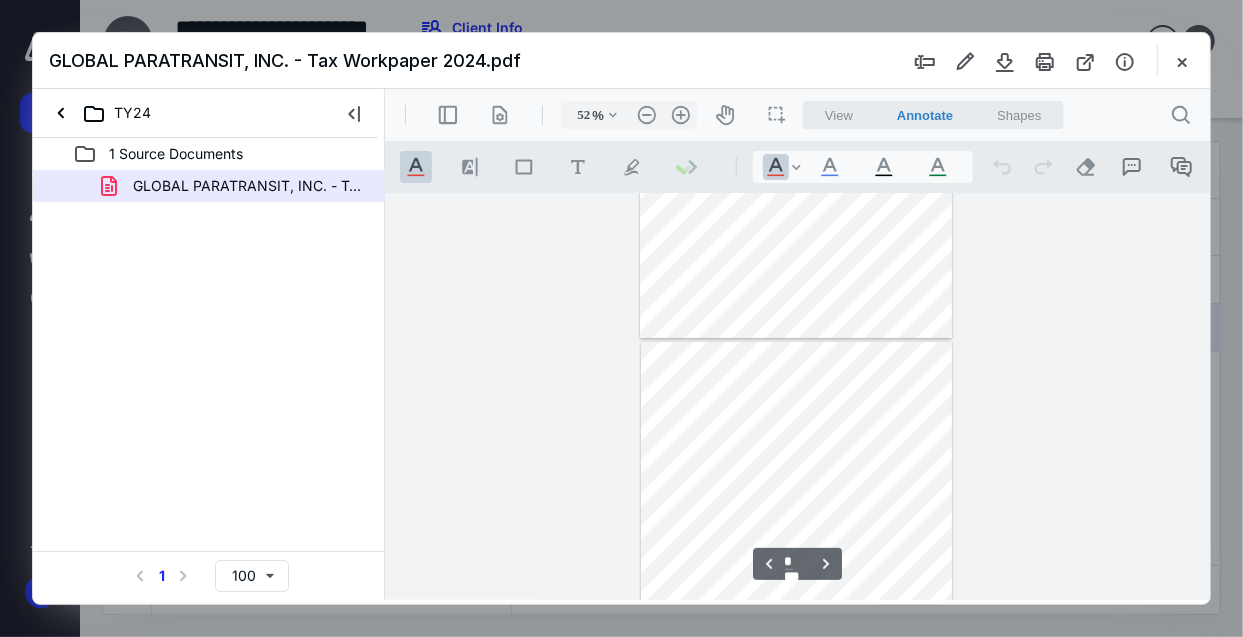 type on "*" 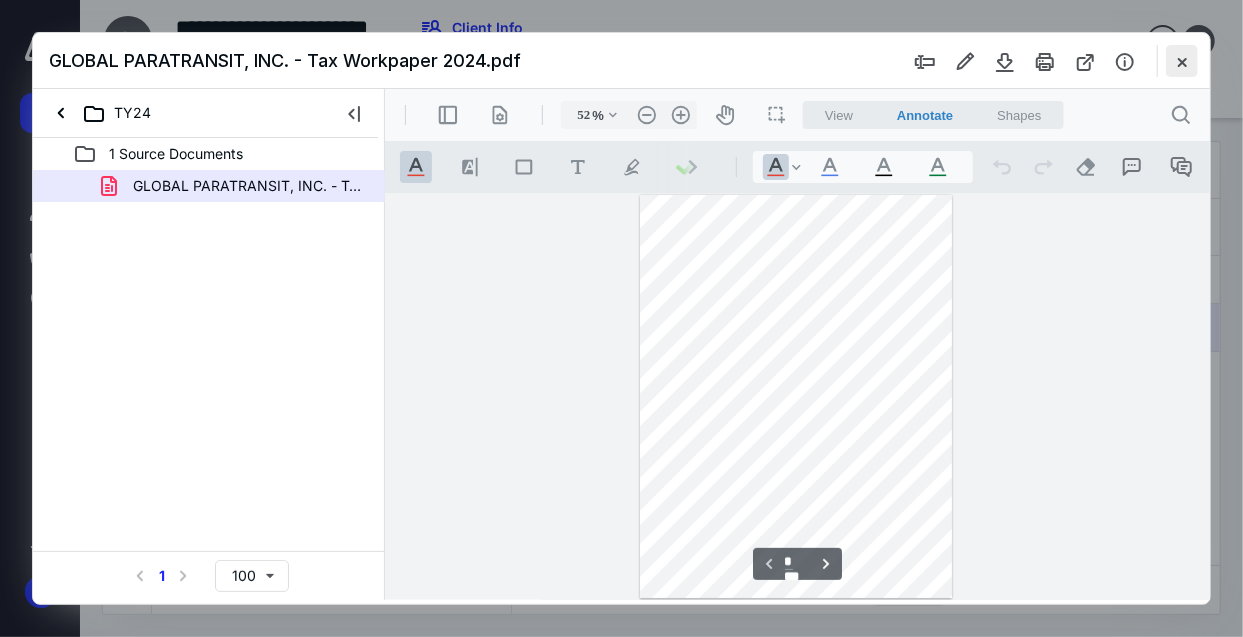 click at bounding box center (1182, 61) 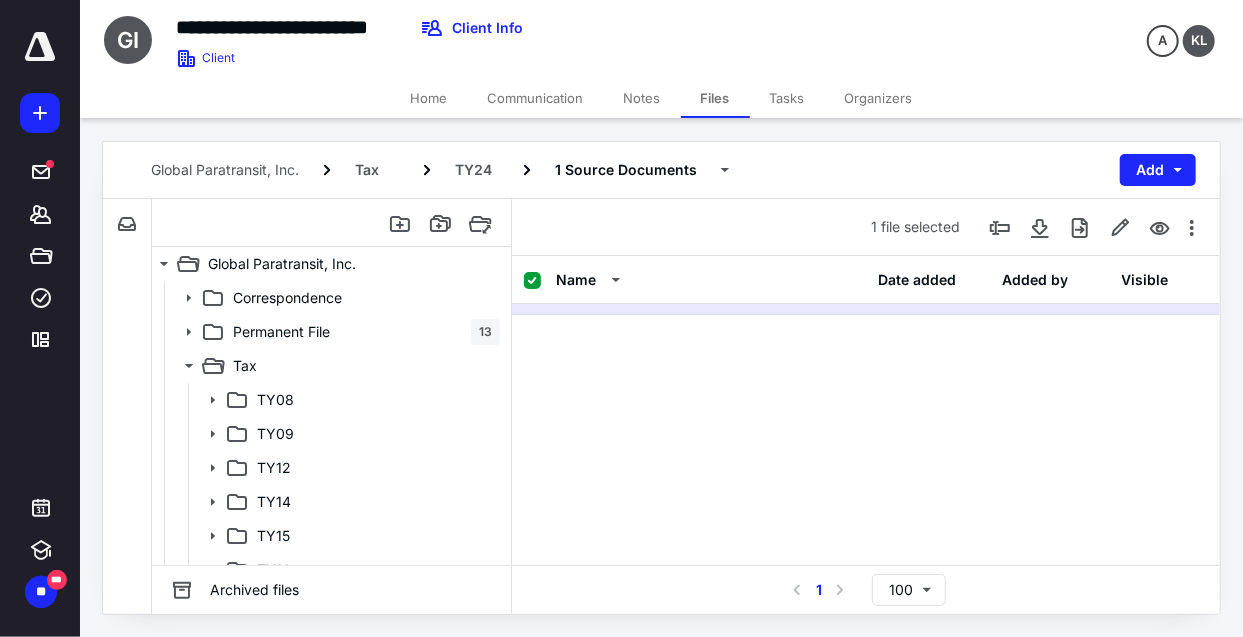 scroll, scrollTop: 0, scrollLeft: 0, axis: both 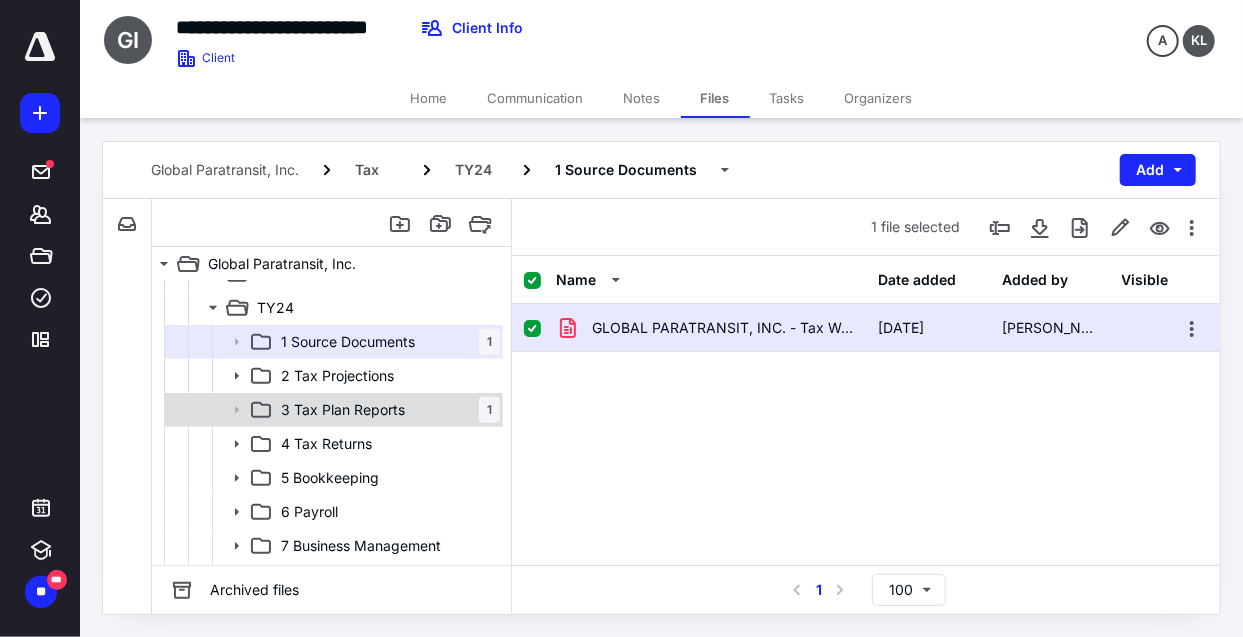 click on "3 Tax Plan Reports 1" at bounding box center [386, 410] 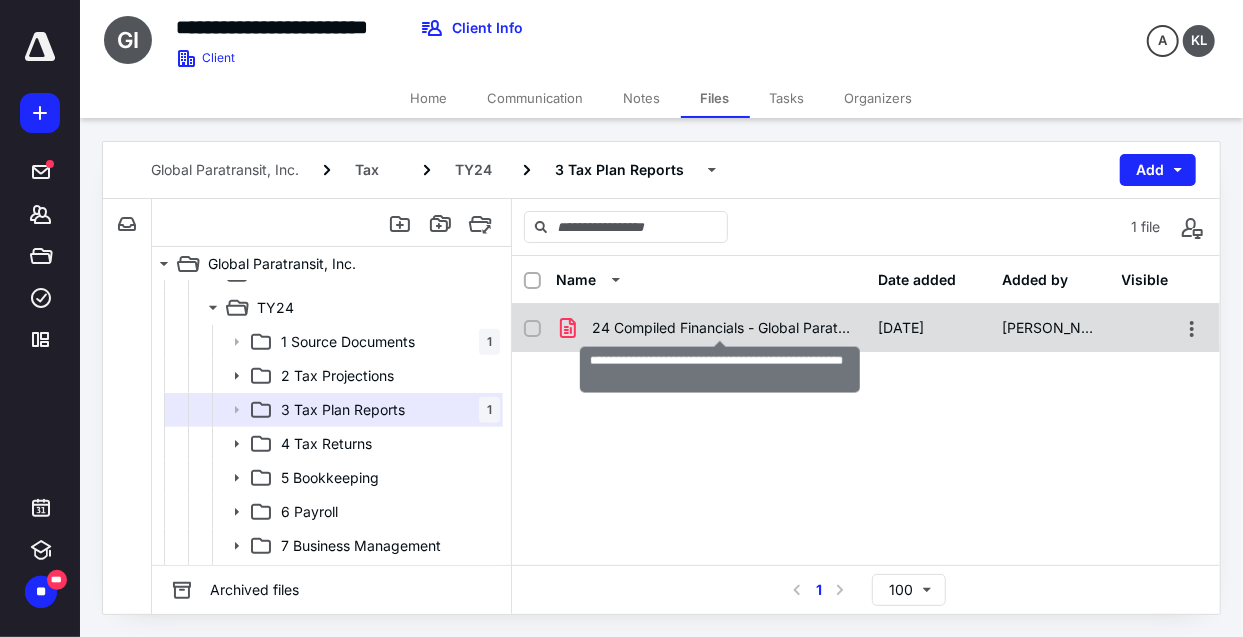 click on "24 Compiled Financials - Global Paratransit Inc.pdf" at bounding box center (723, 328) 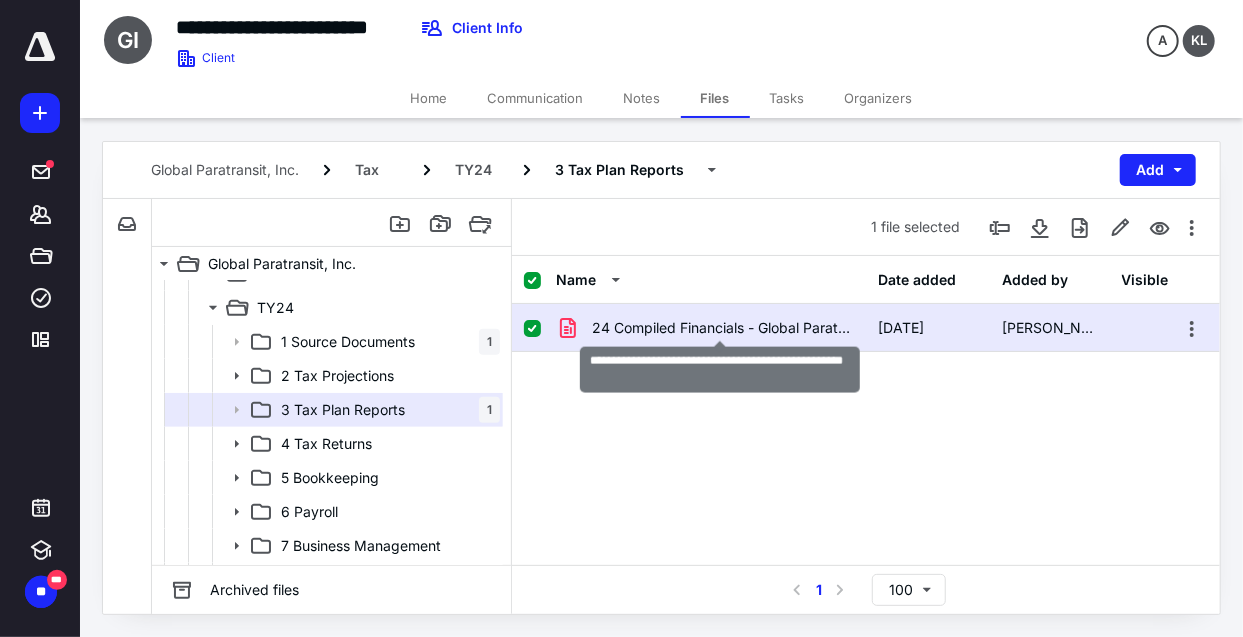 click on "24 Compiled Financials - Global Paratransit Inc.pdf" at bounding box center (723, 328) 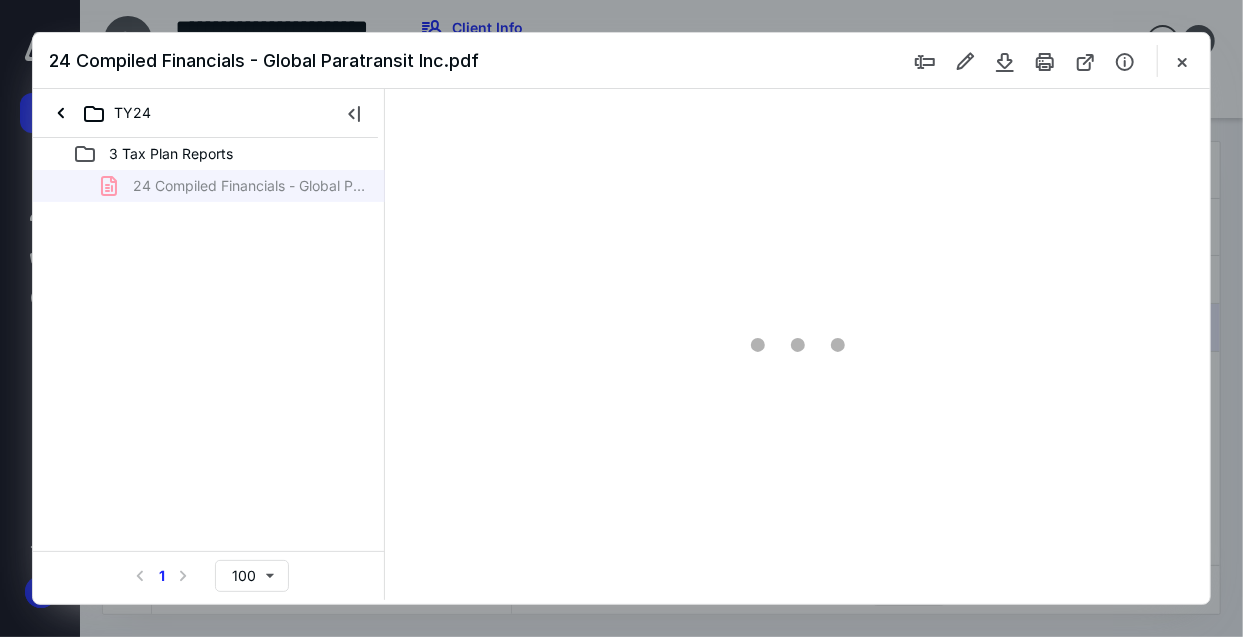 scroll, scrollTop: 0, scrollLeft: 0, axis: both 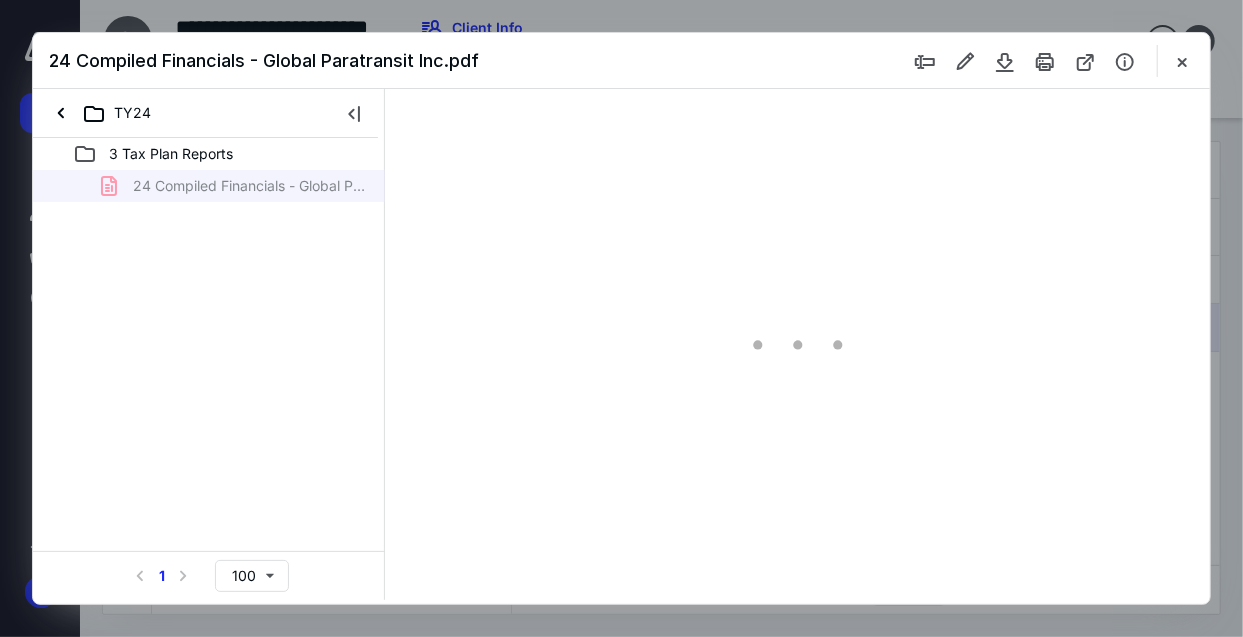 type on "51" 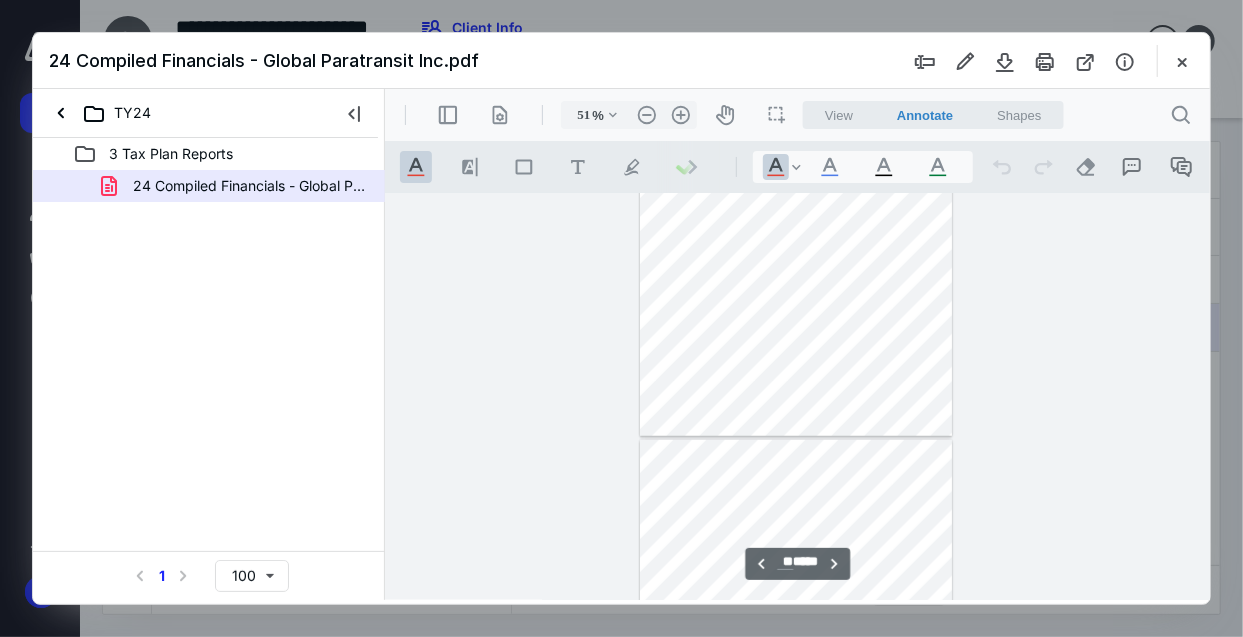 scroll, scrollTop: 4772, scrollLeft: 0, axis: vertical 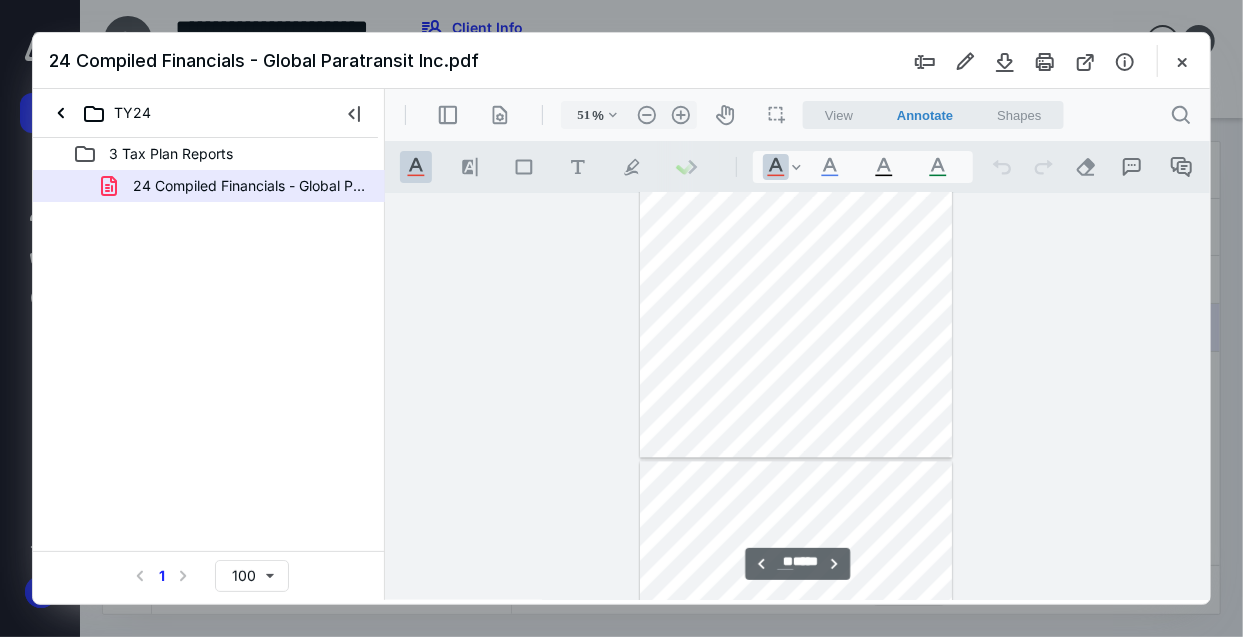 type on "**" 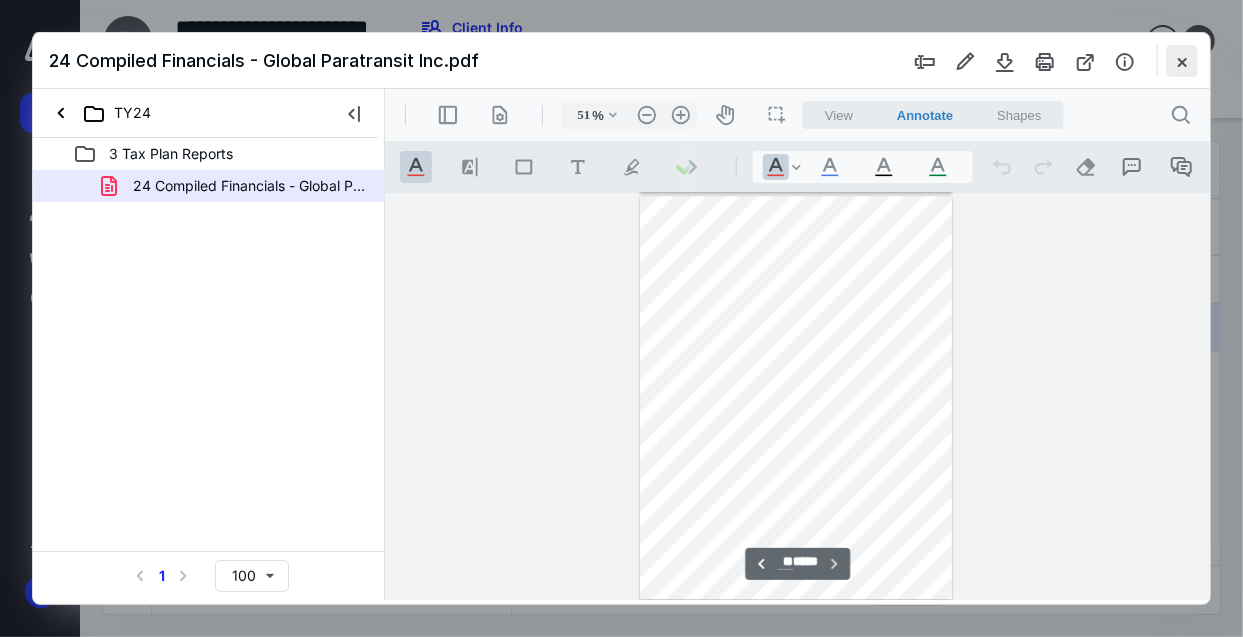 click at bounding box center (1182, 61) 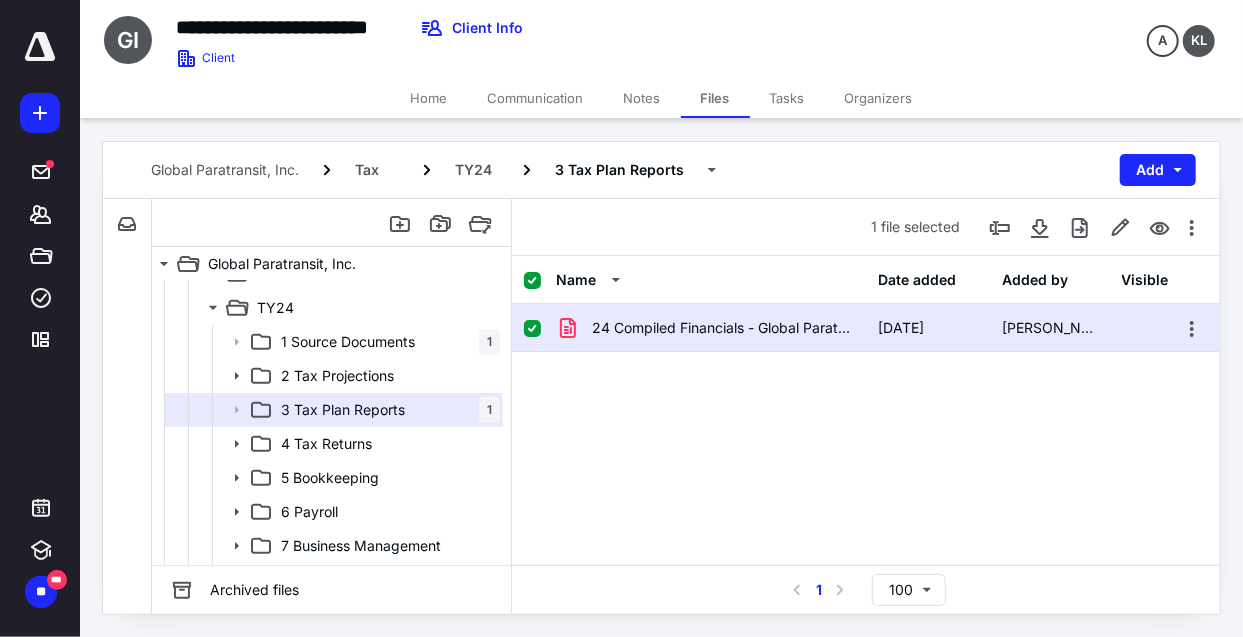 click on "24 Compiled Financials - Global Paratransit Inc.pdf [DATE] [PERSON_NAME]" at bounding box center [866, 454] 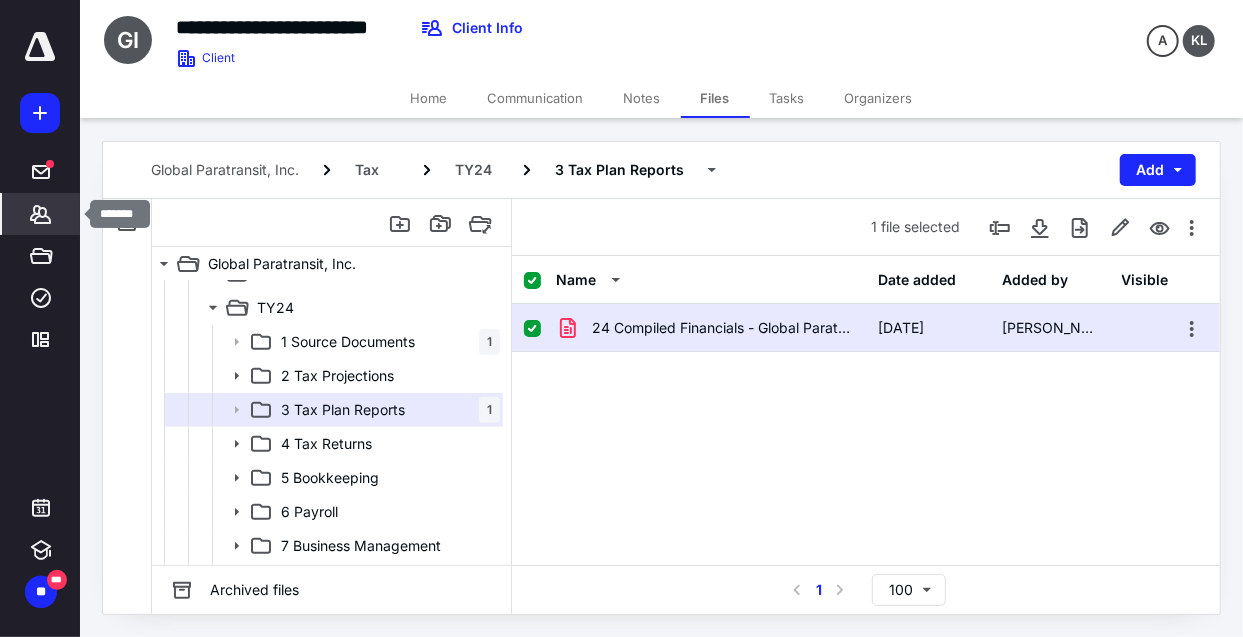 click 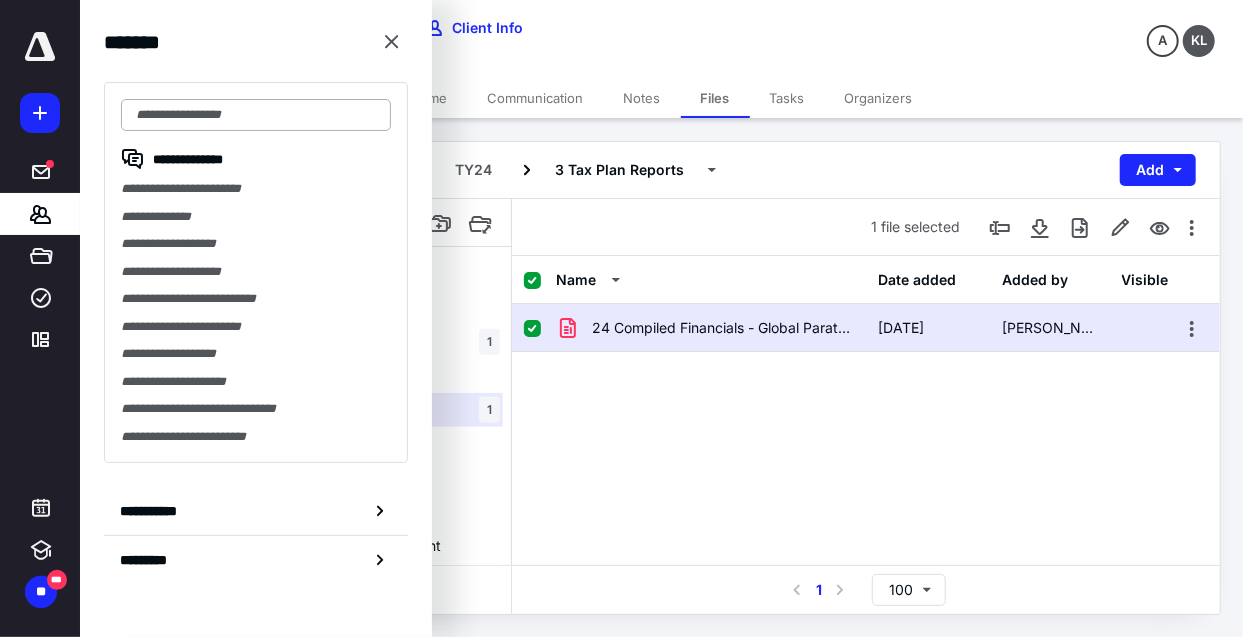 click at bounding box center [256, 115] 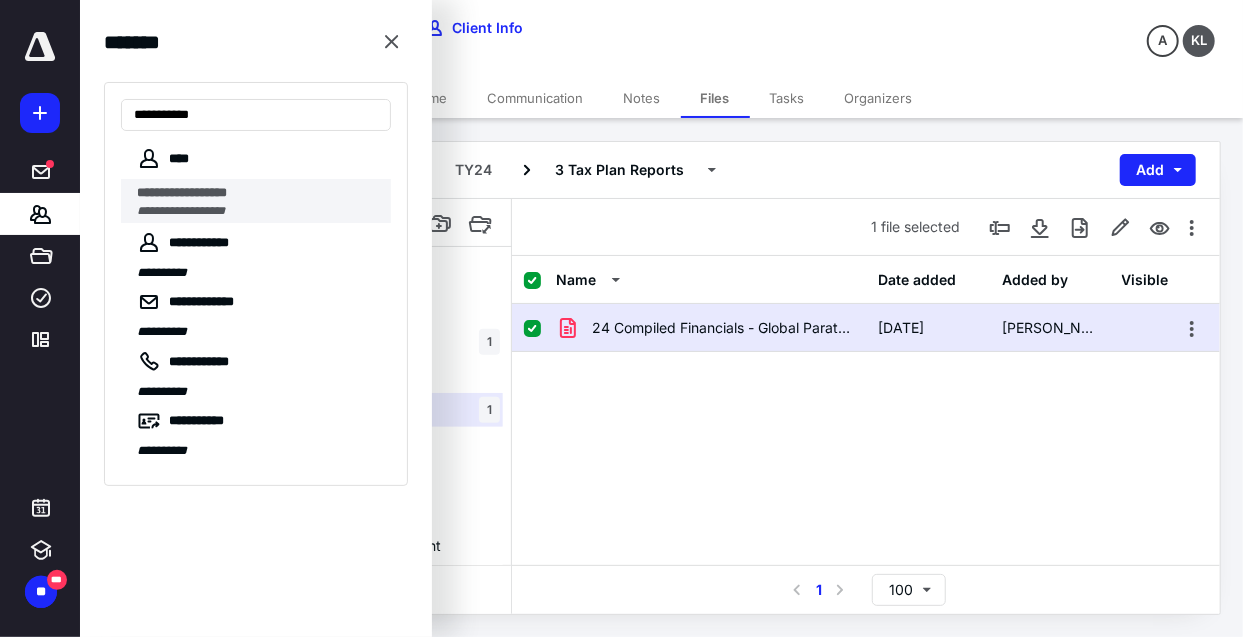 type on "**********" 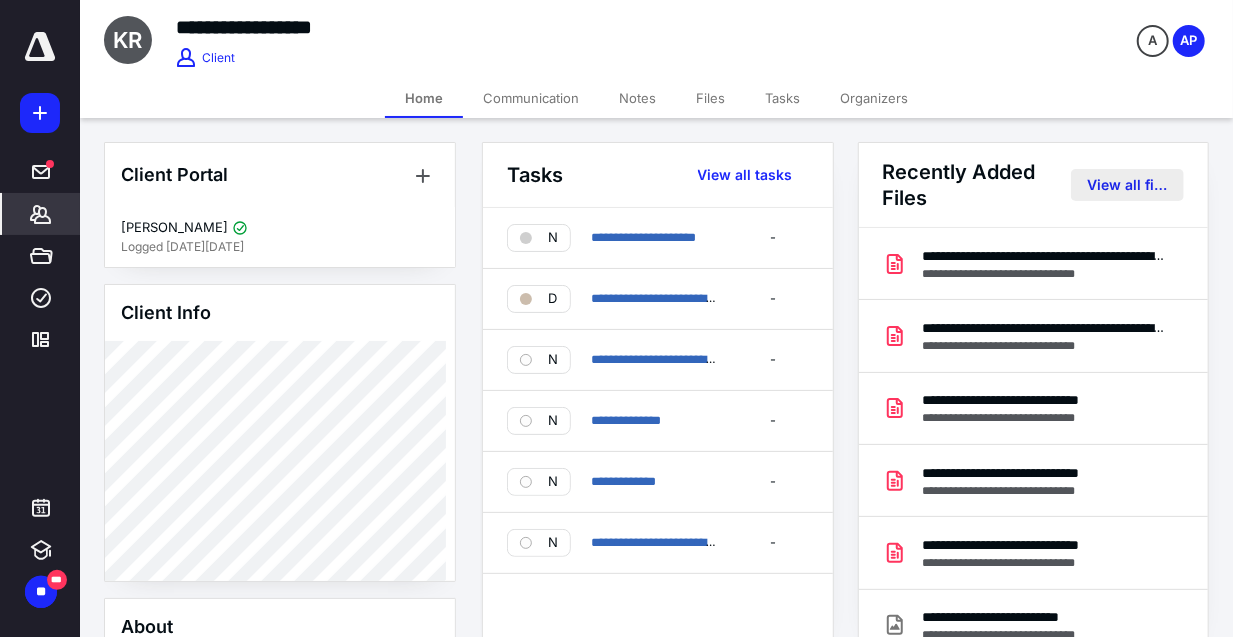 click on "View all files" at bounding box center (1127, 185) 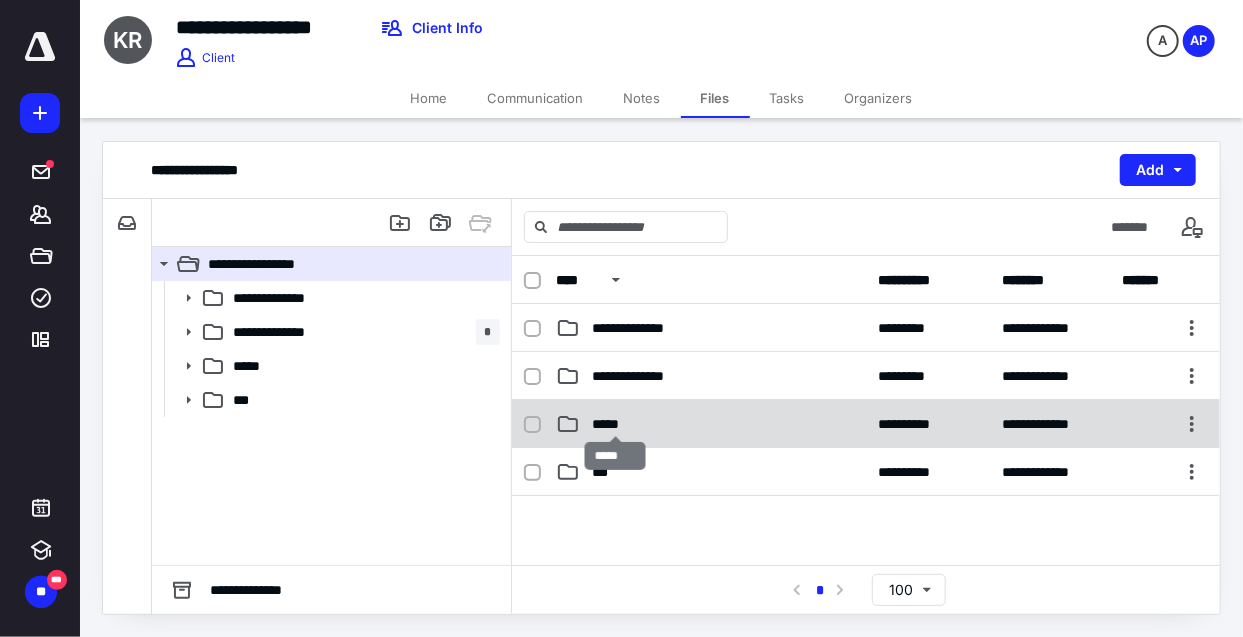 click on "*****" at bounding box center (615, 424) 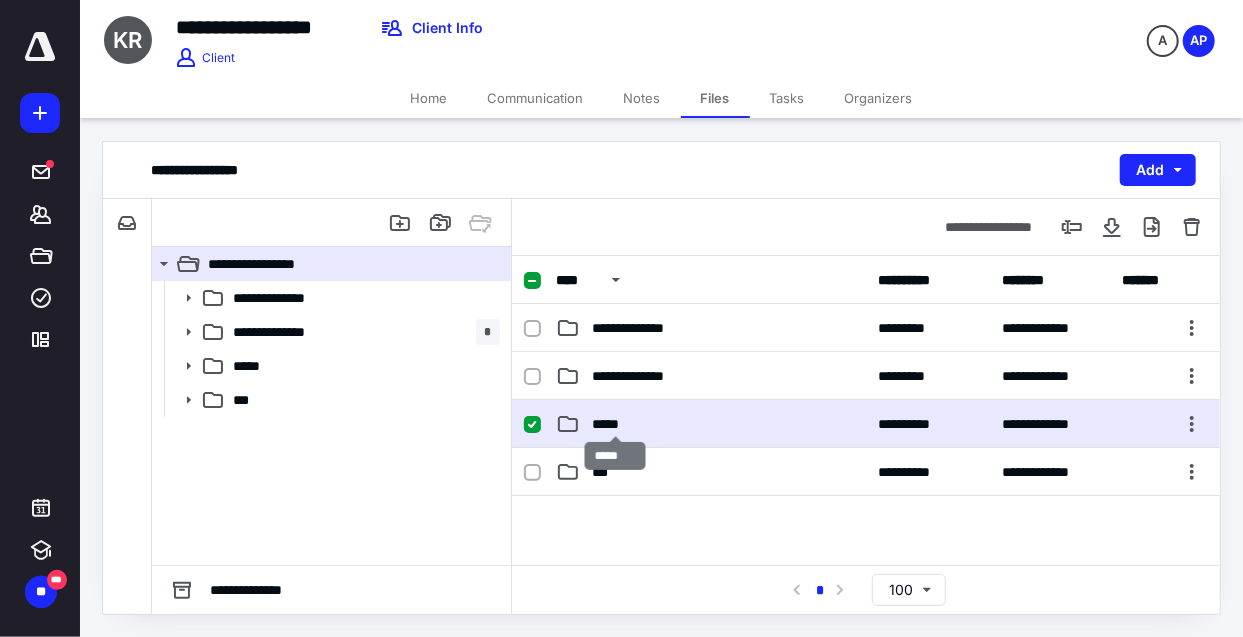 click on "*****" at bounding box center [615, 424] 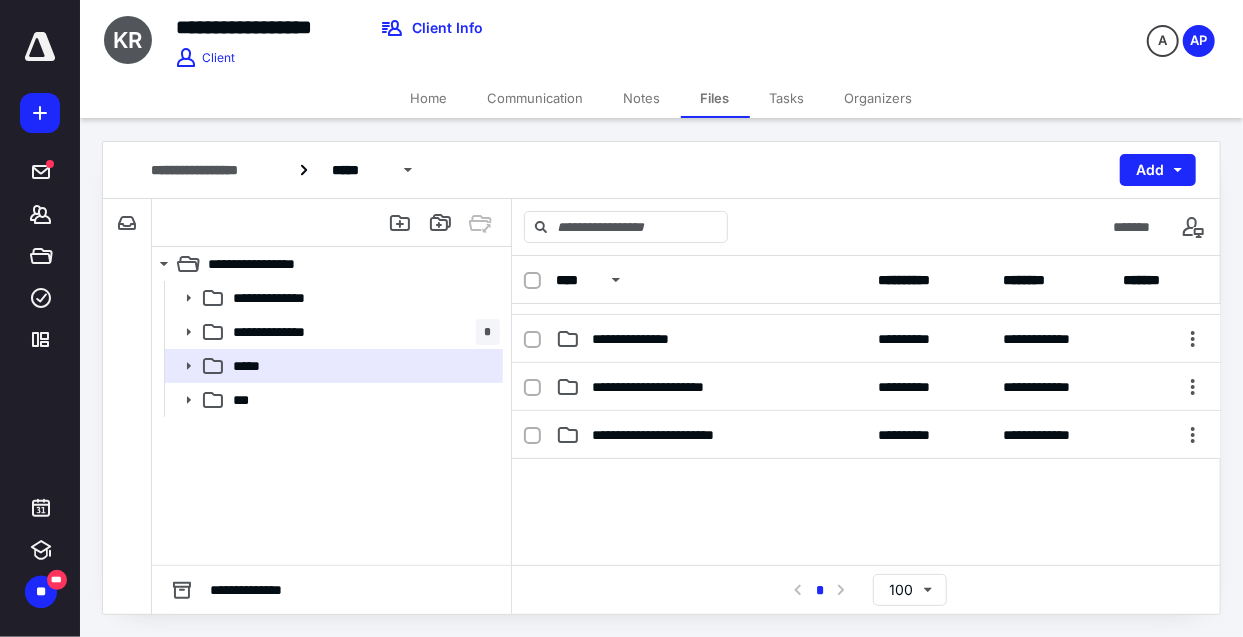 scroll, scrollTop: 0, scrollLeft: 0, axis: both 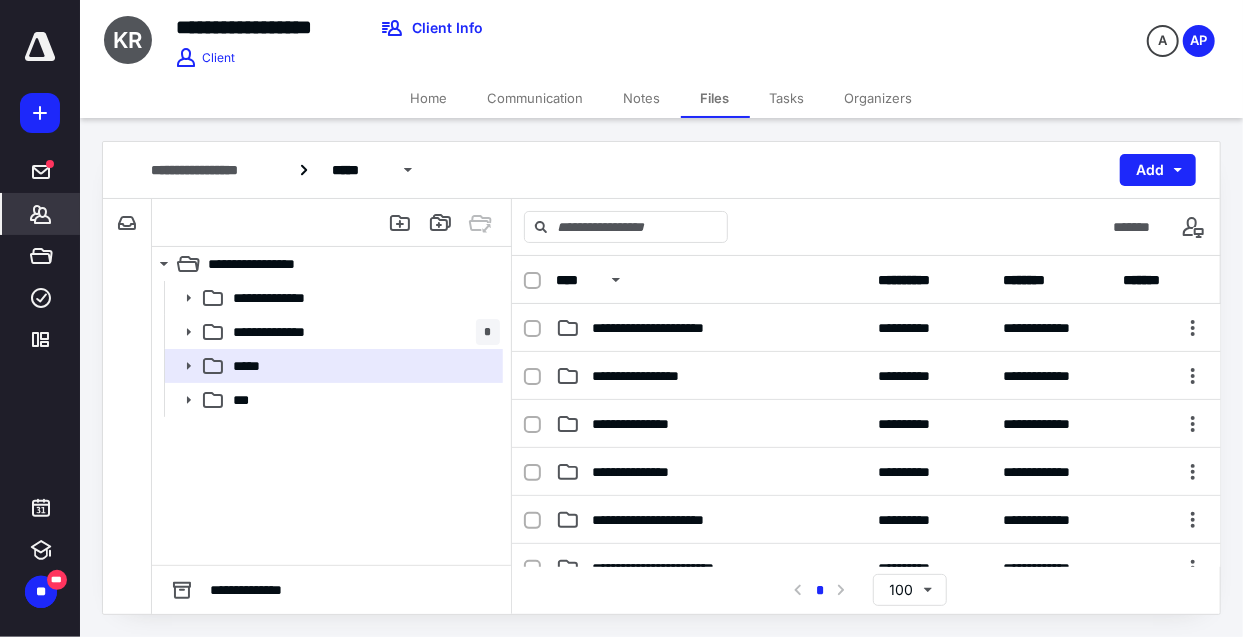 click 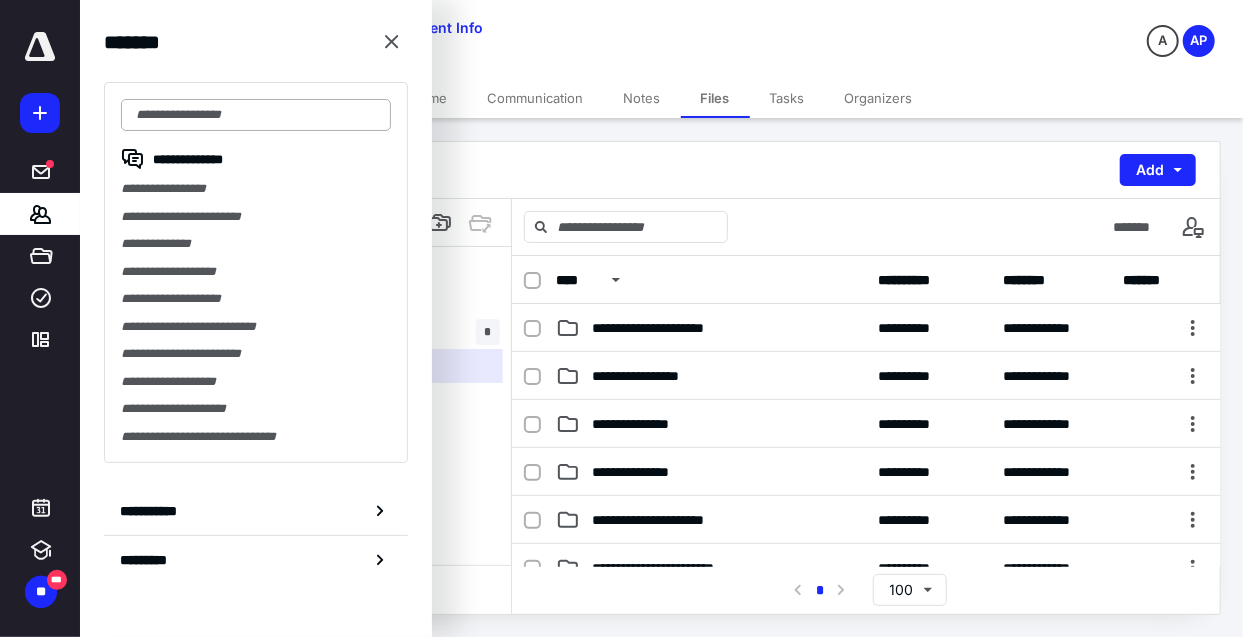 click at bounding box center (256, 115) 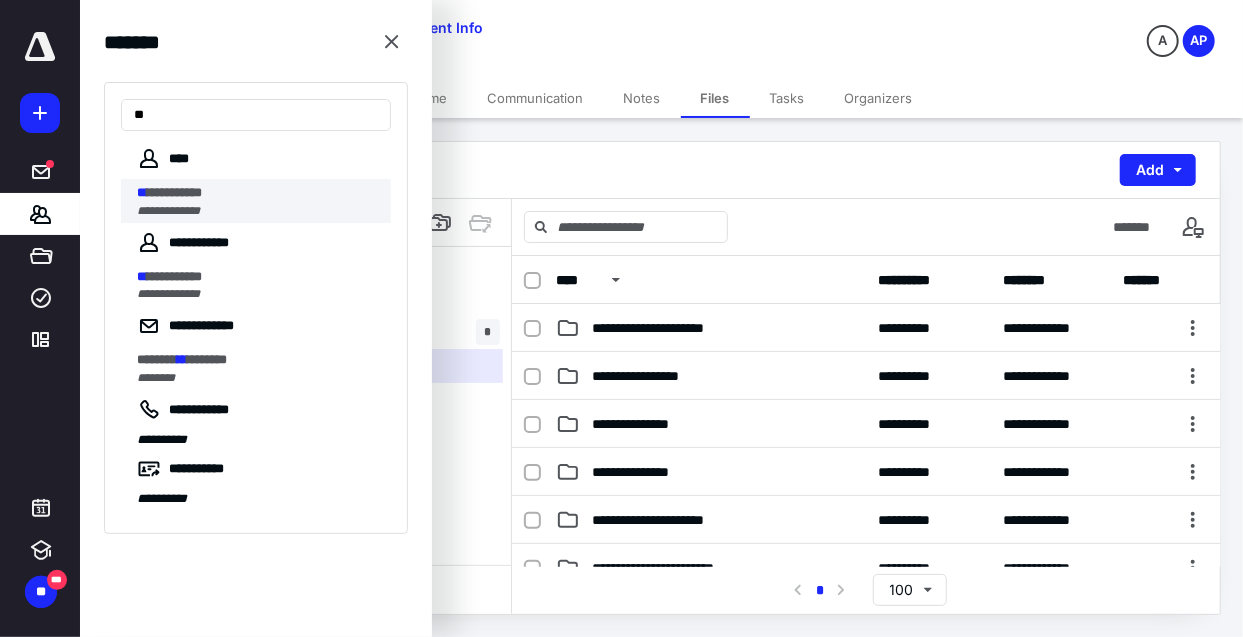 type on "**" 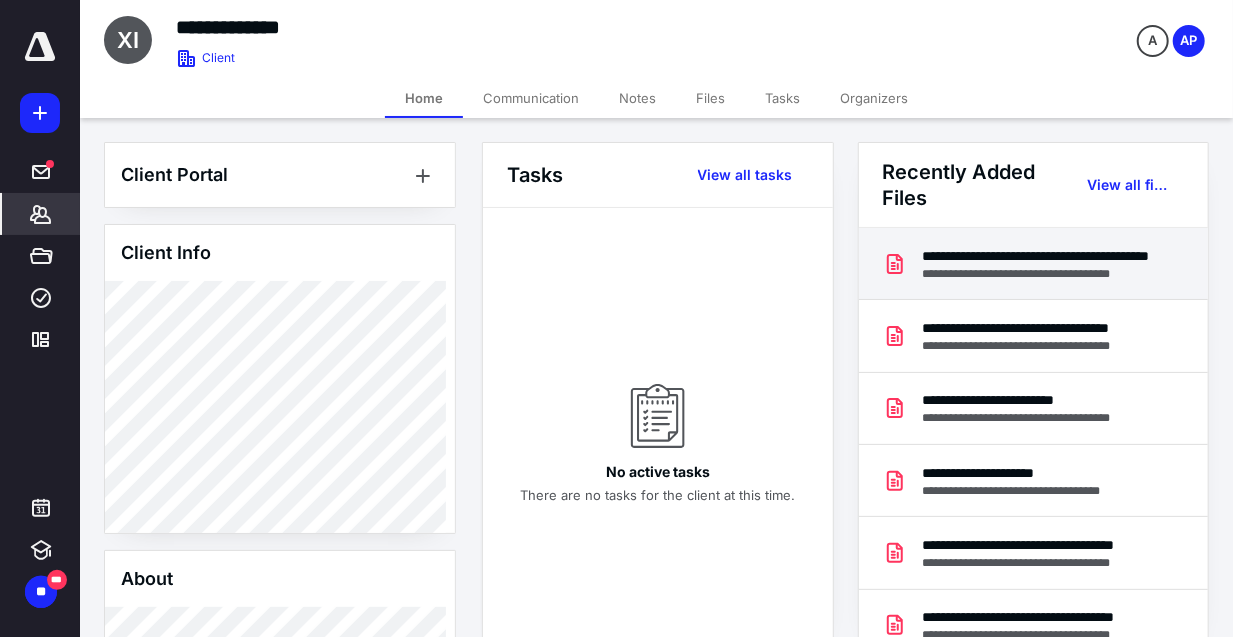 click on "**********" at bounding box center [1044, 274] 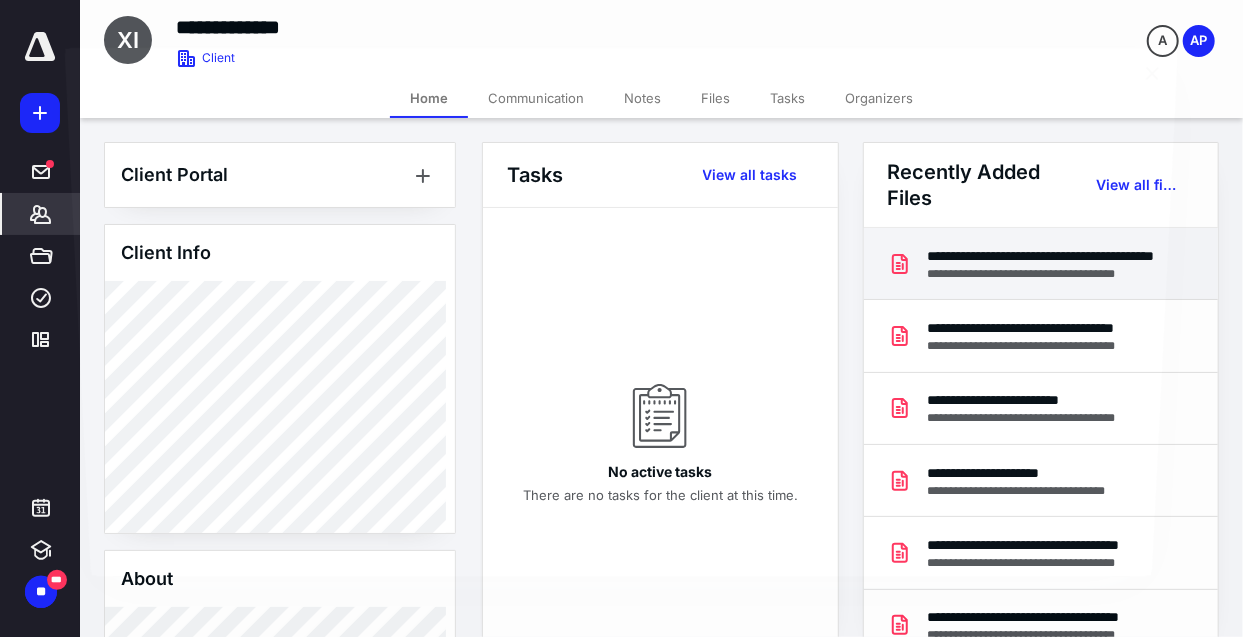 click at bounding box center [621, 336] 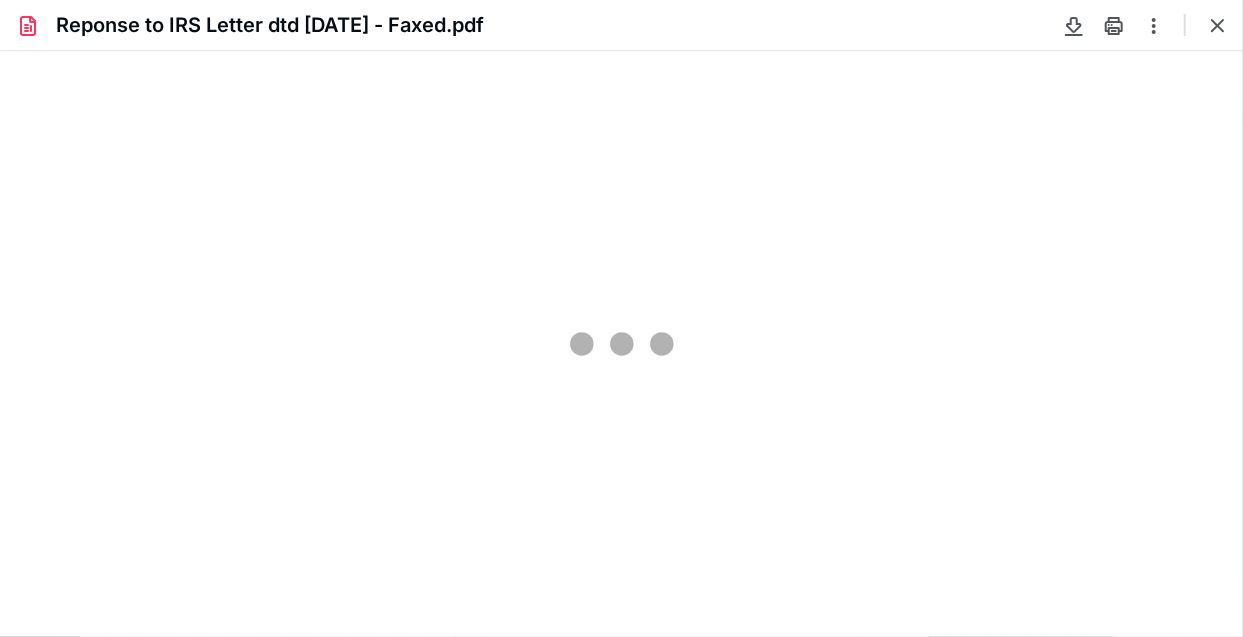 scroll, scrollTop: 0, scrollLeft: 0, axis: both 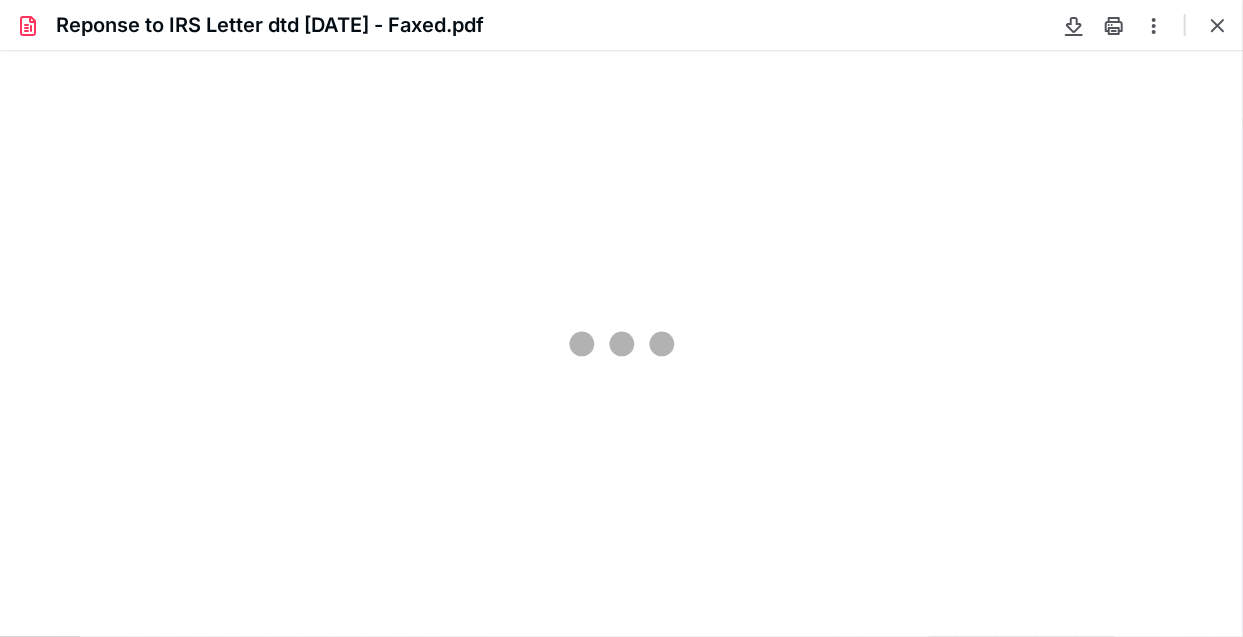 type on "70" 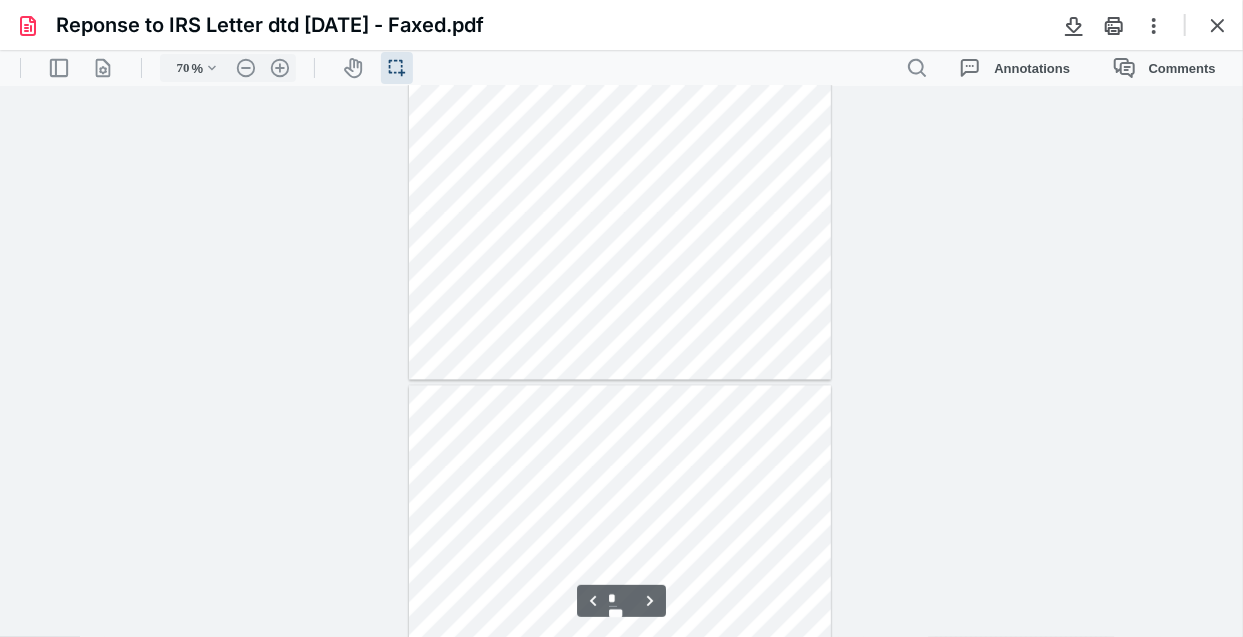 scroll, scrollTop: 1506, scrollLeft: 0, axis: vertical 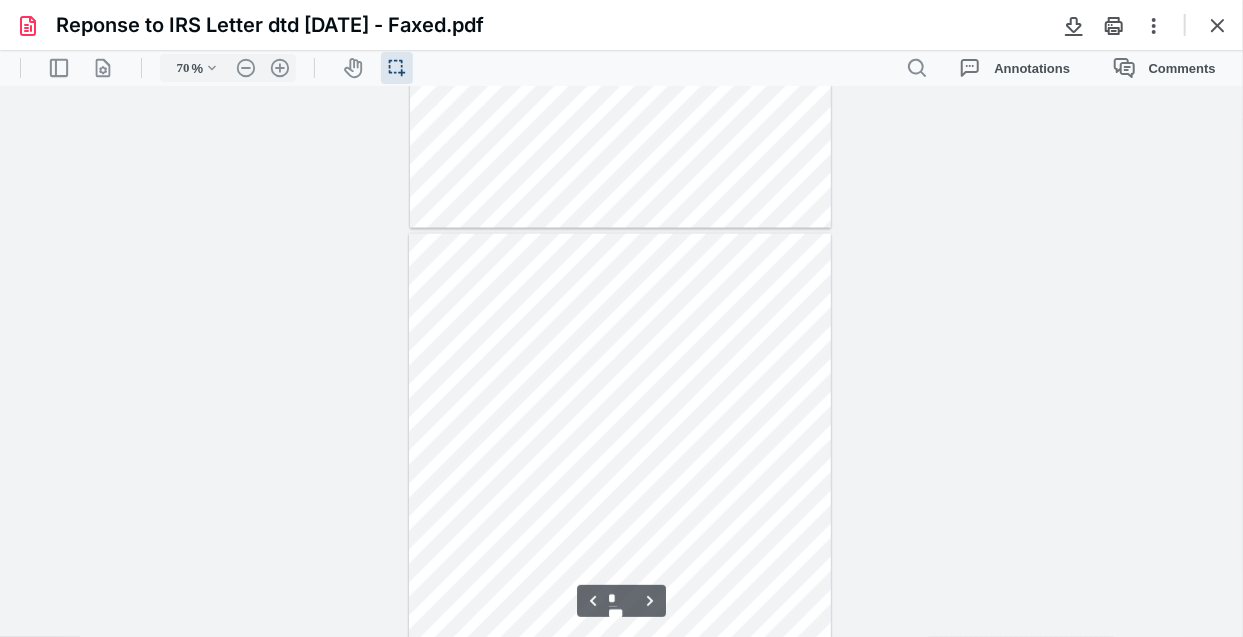type on "*" 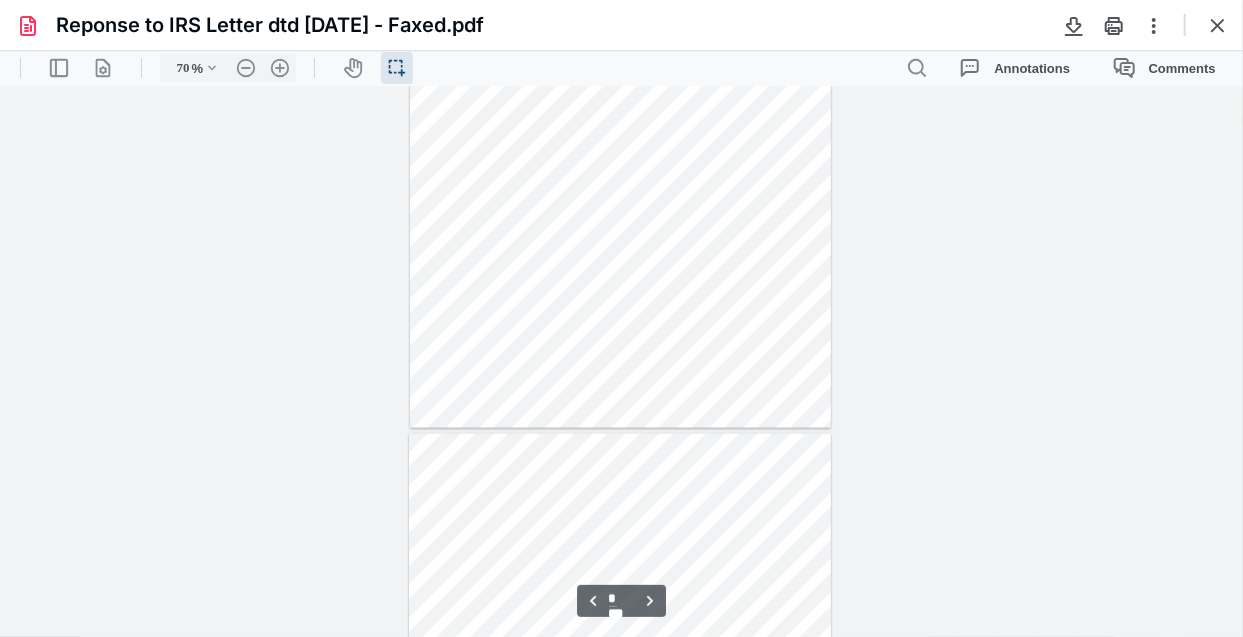 scroll, scrollTop: 1039, scrollLeft: 0, axis: vertical 